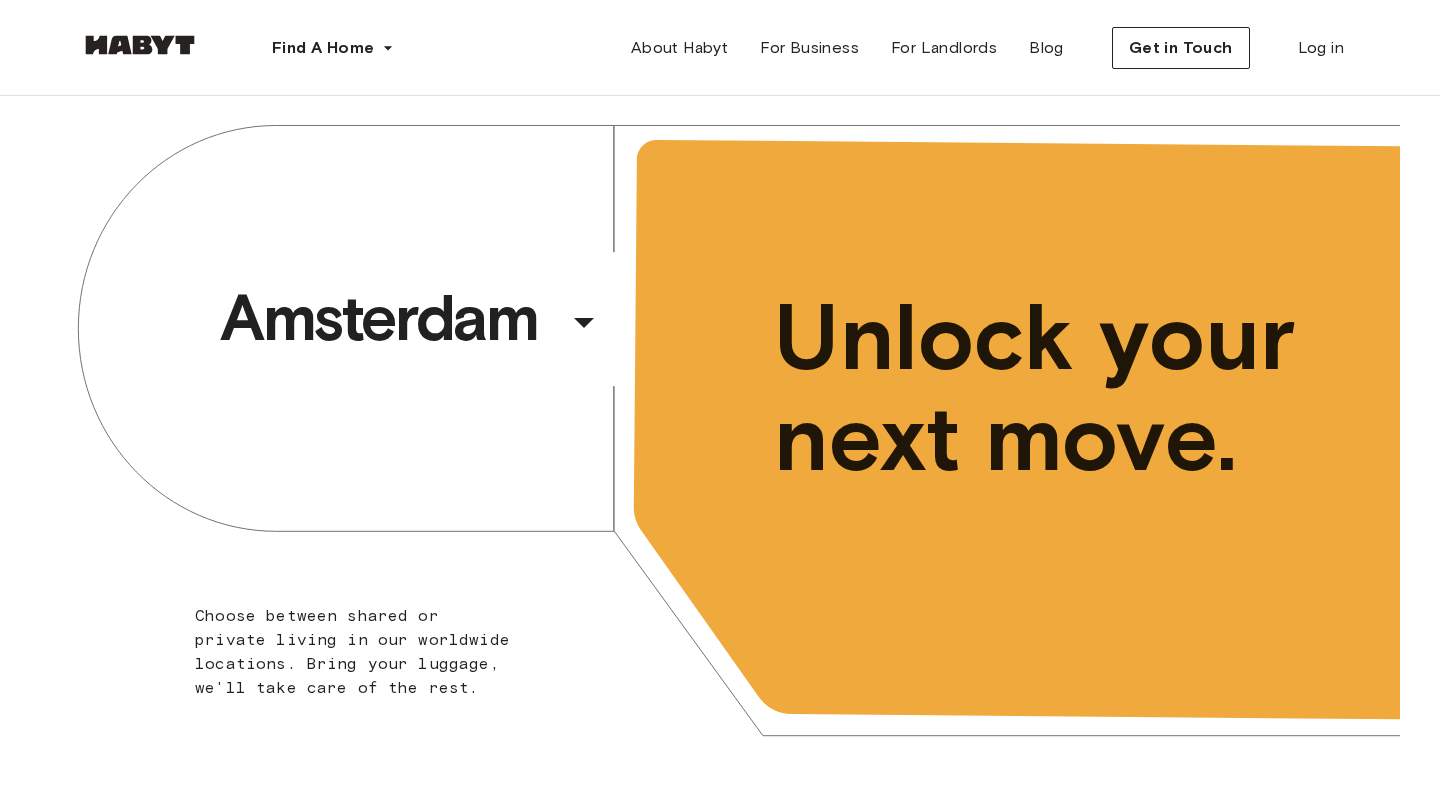 scroll, scrollTop: 0, scrollLeft: 0, axis: both 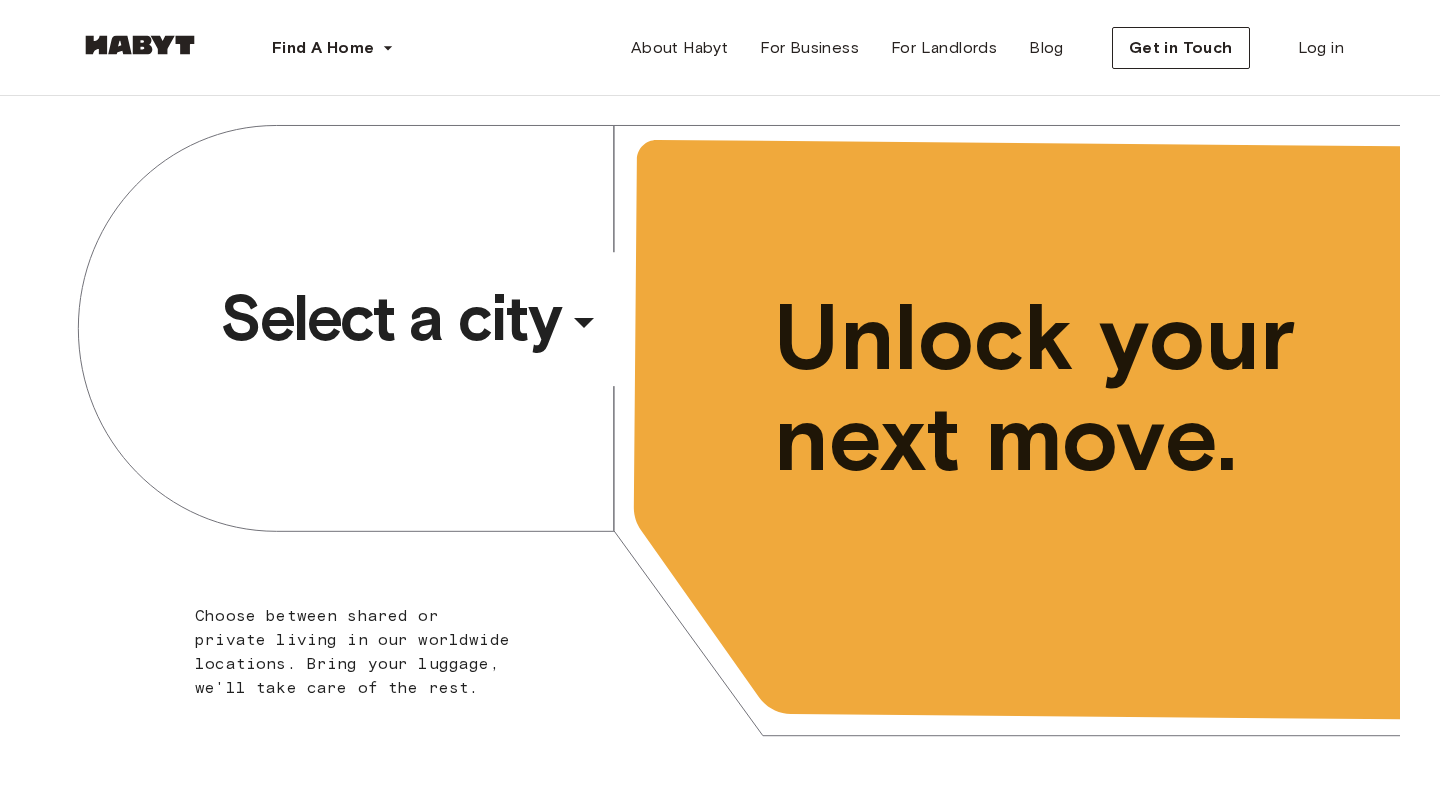 click on "Select a city" at bounding box center (390, 318) 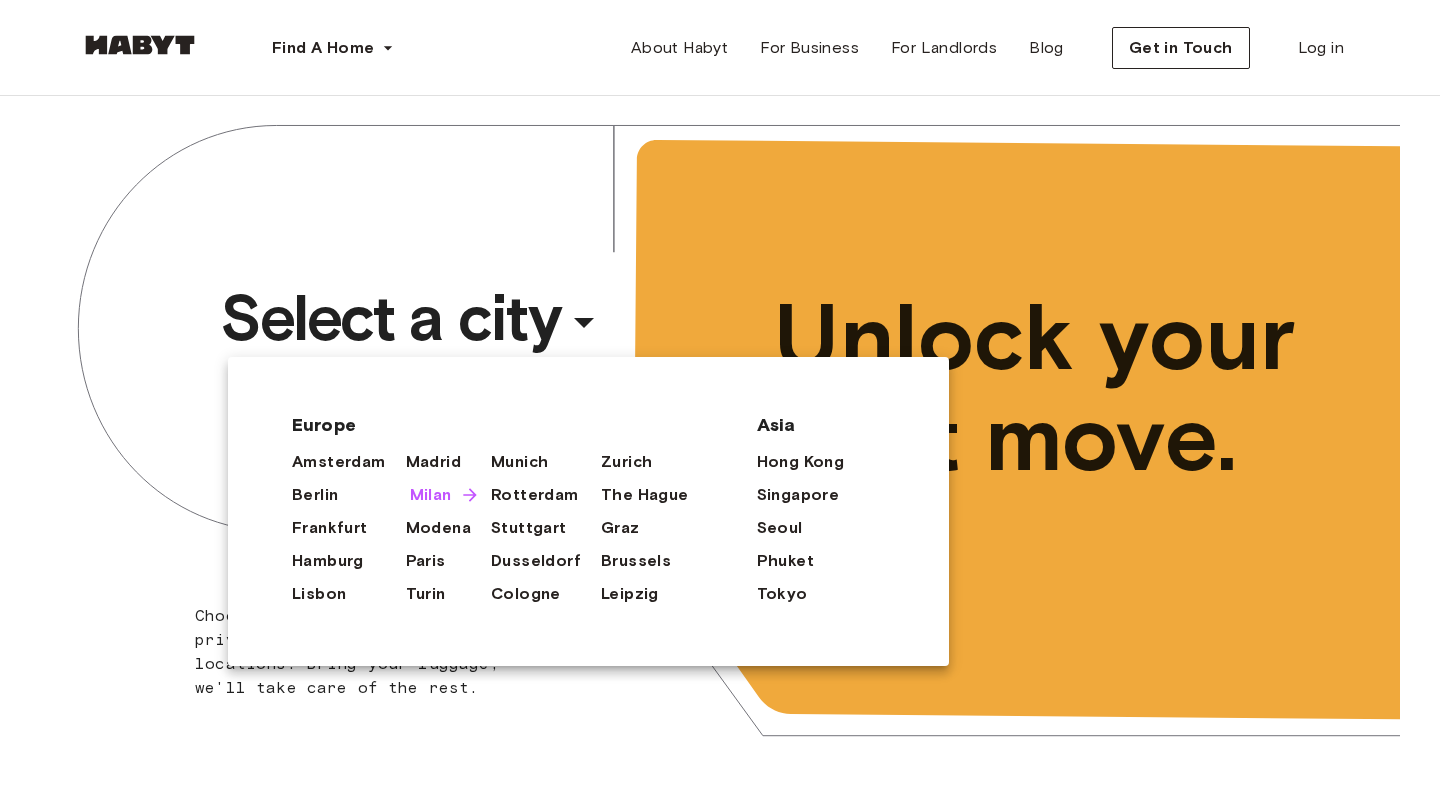 click on "Milan" at bounding box center [431, 495] 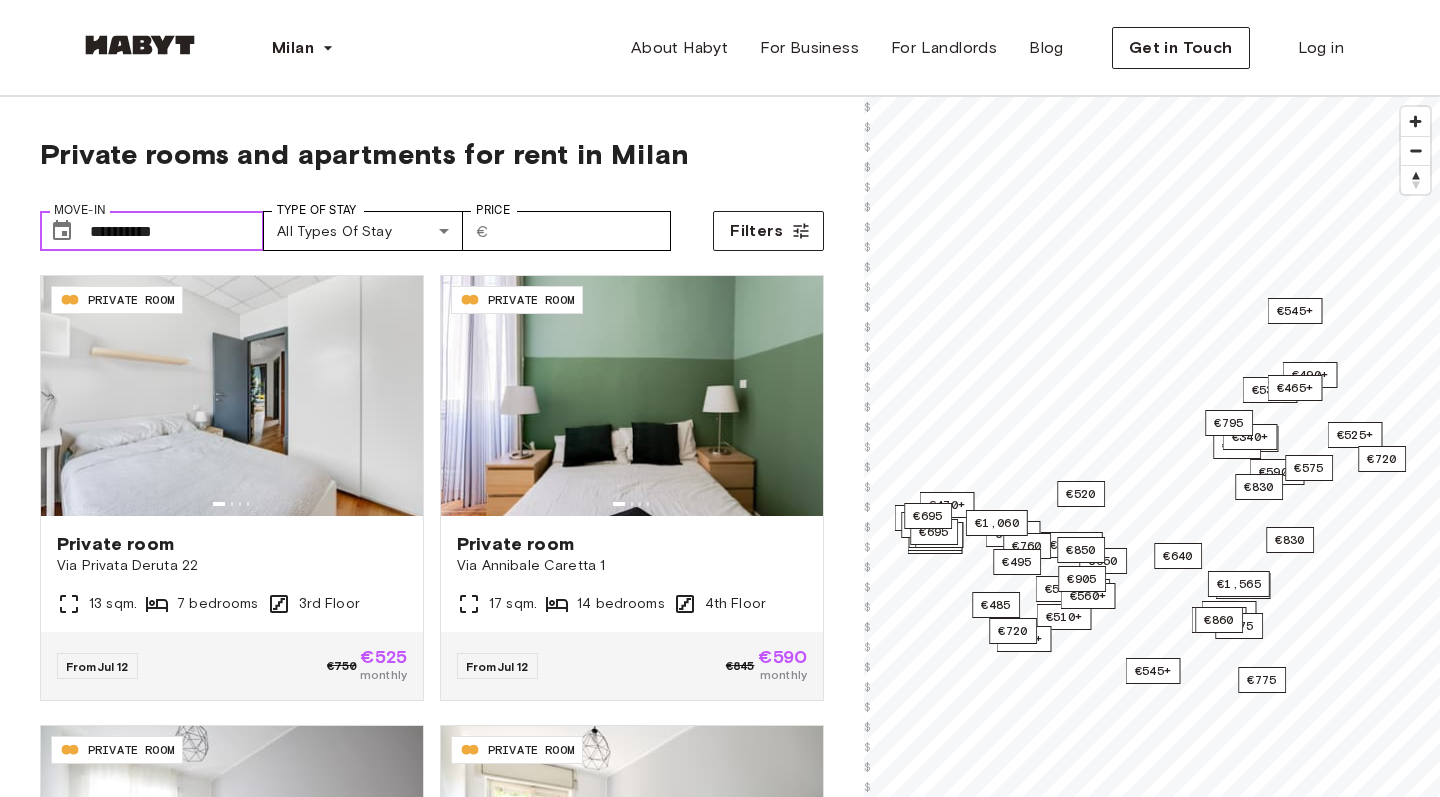 click on "**********" at bounding box center [177, 231] 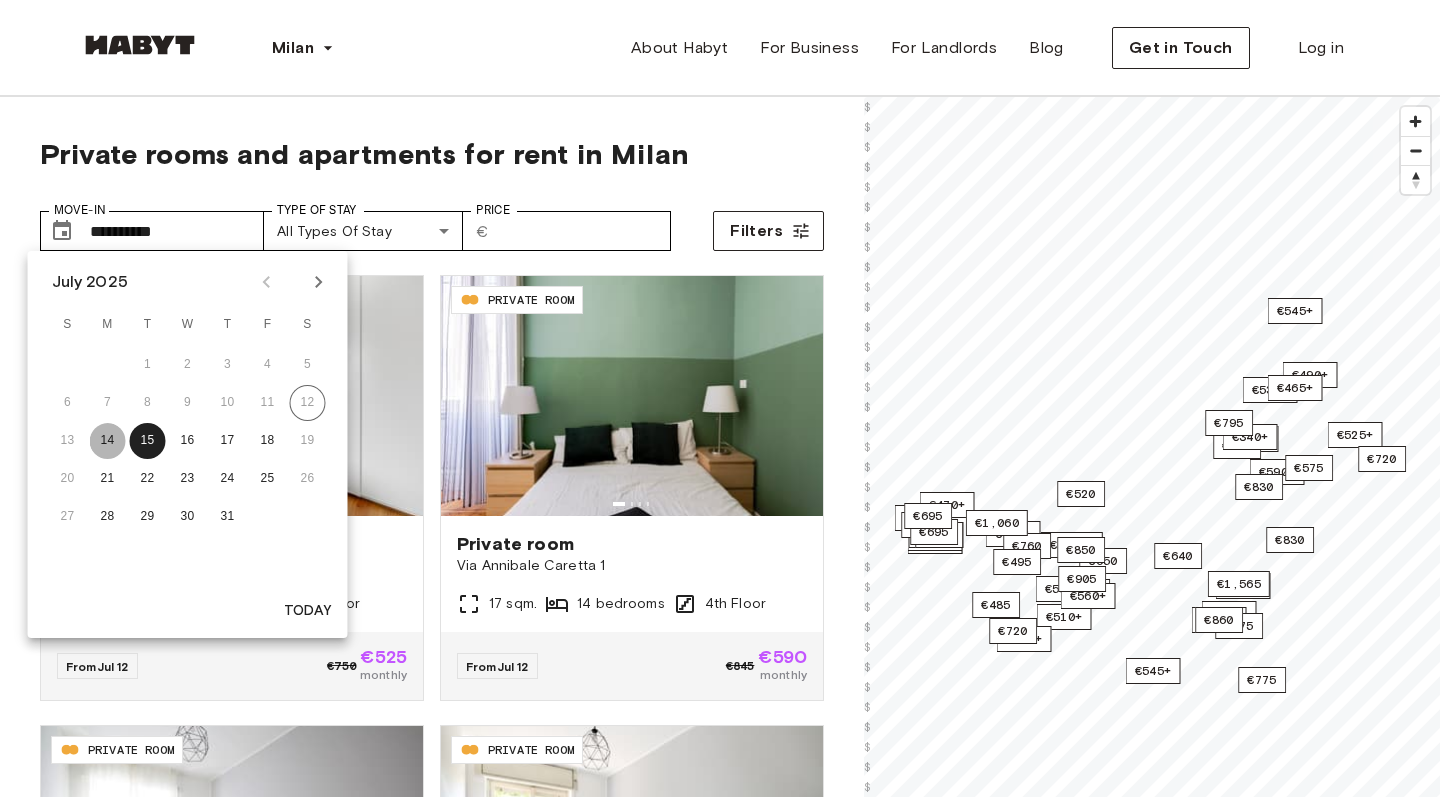 click on "14" at bounding box center [108, 441] 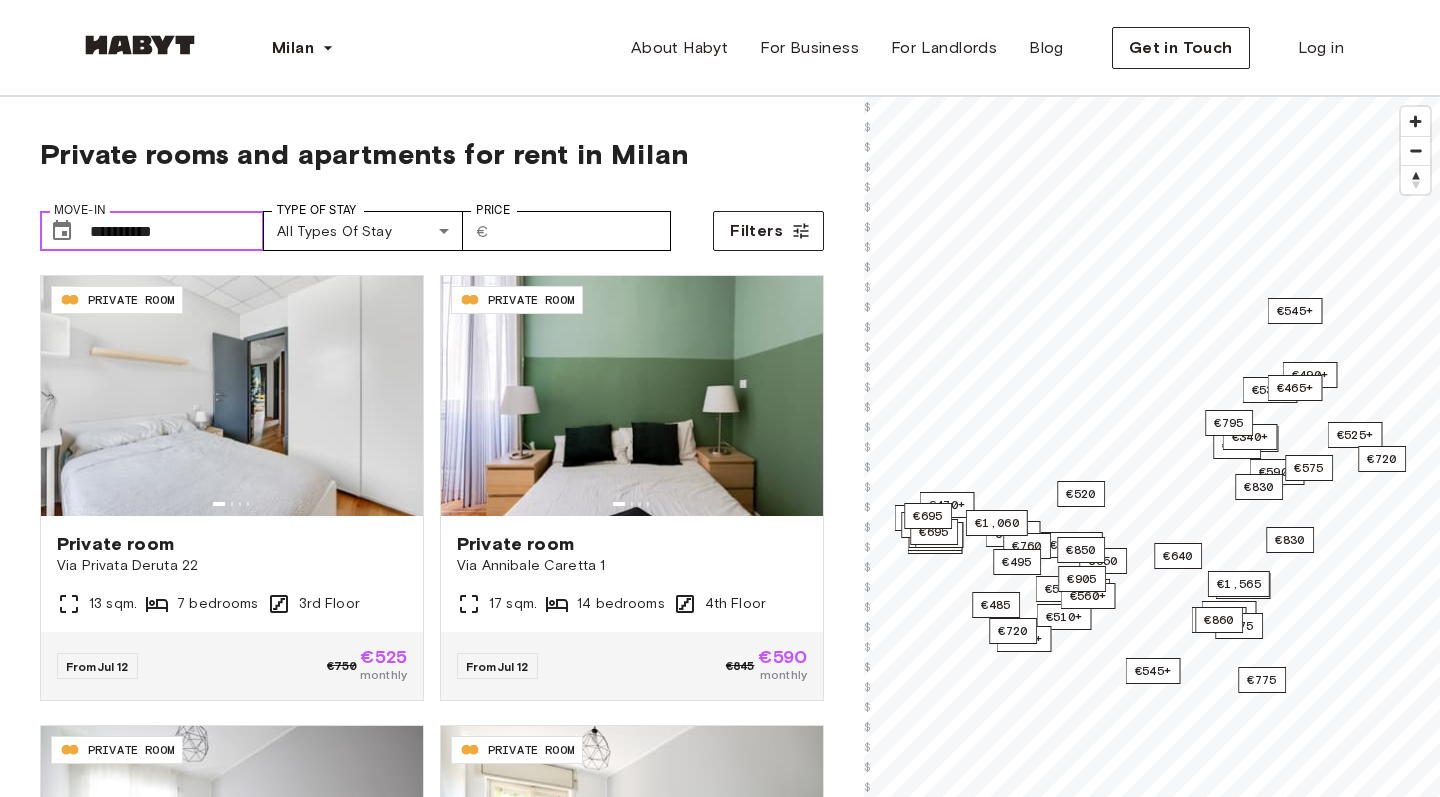 click on "**********" at bounding box center (177, 231) 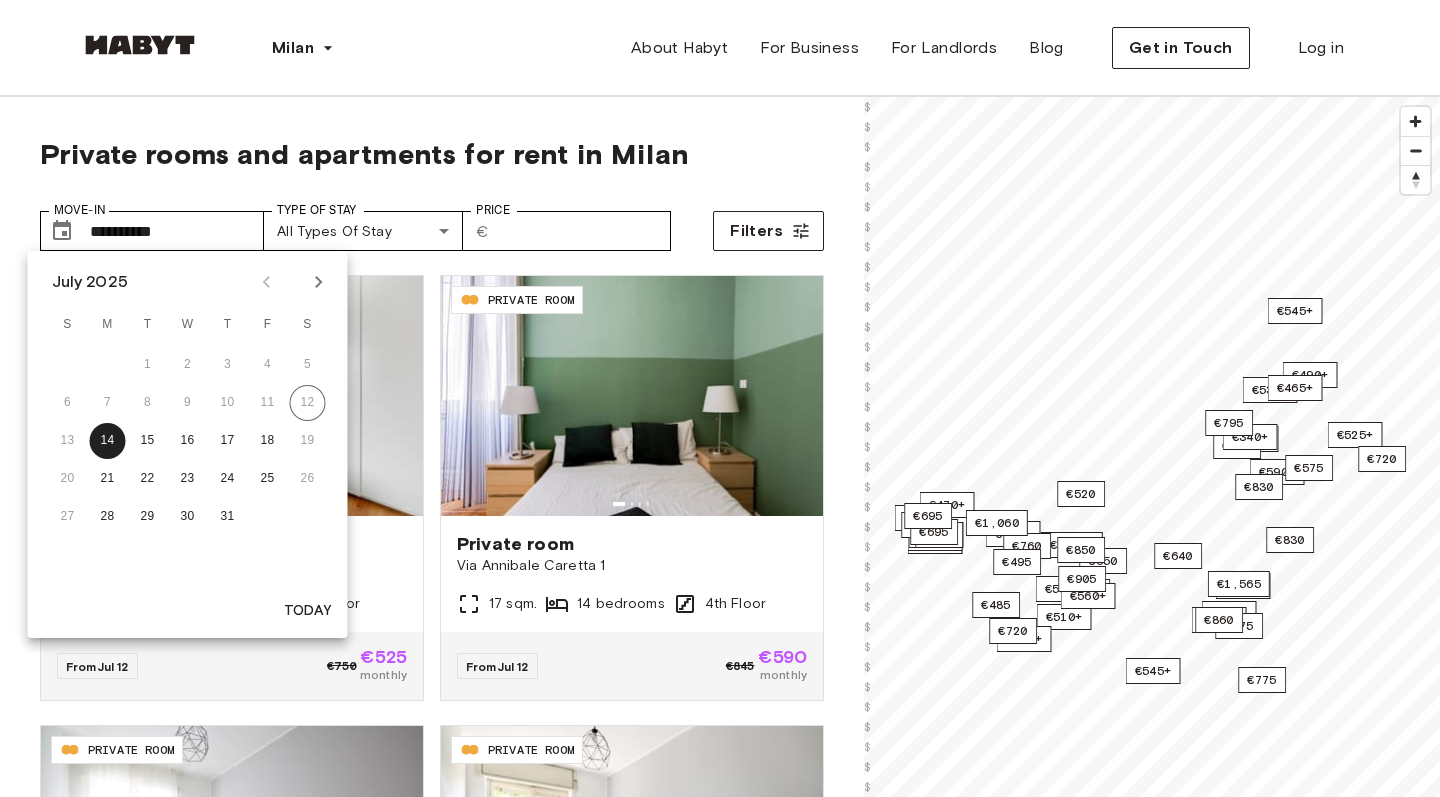 click on "13 14 15 16 17 18 19" at bounding box center [188, 441] 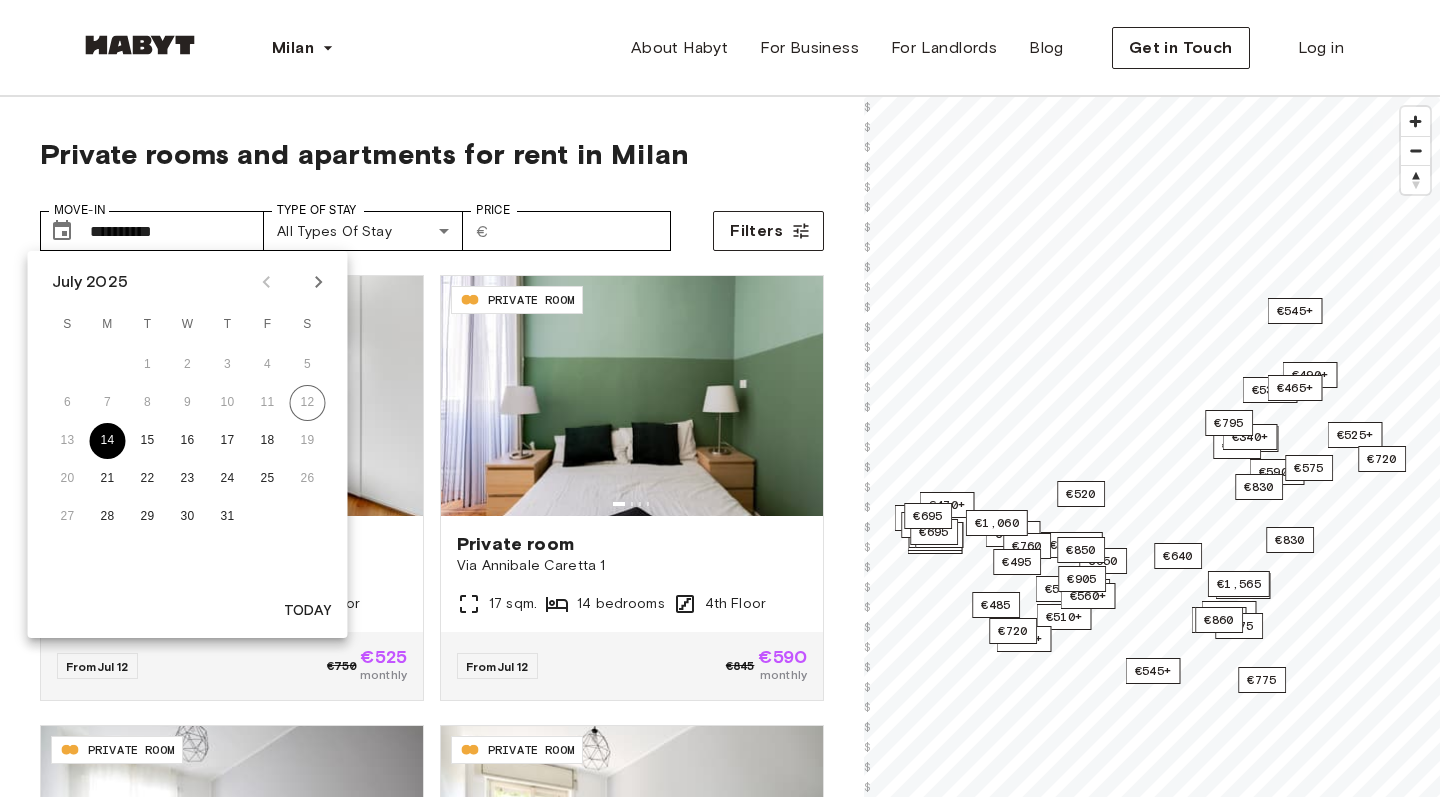 click on "14" at bounding box center [108, 441] 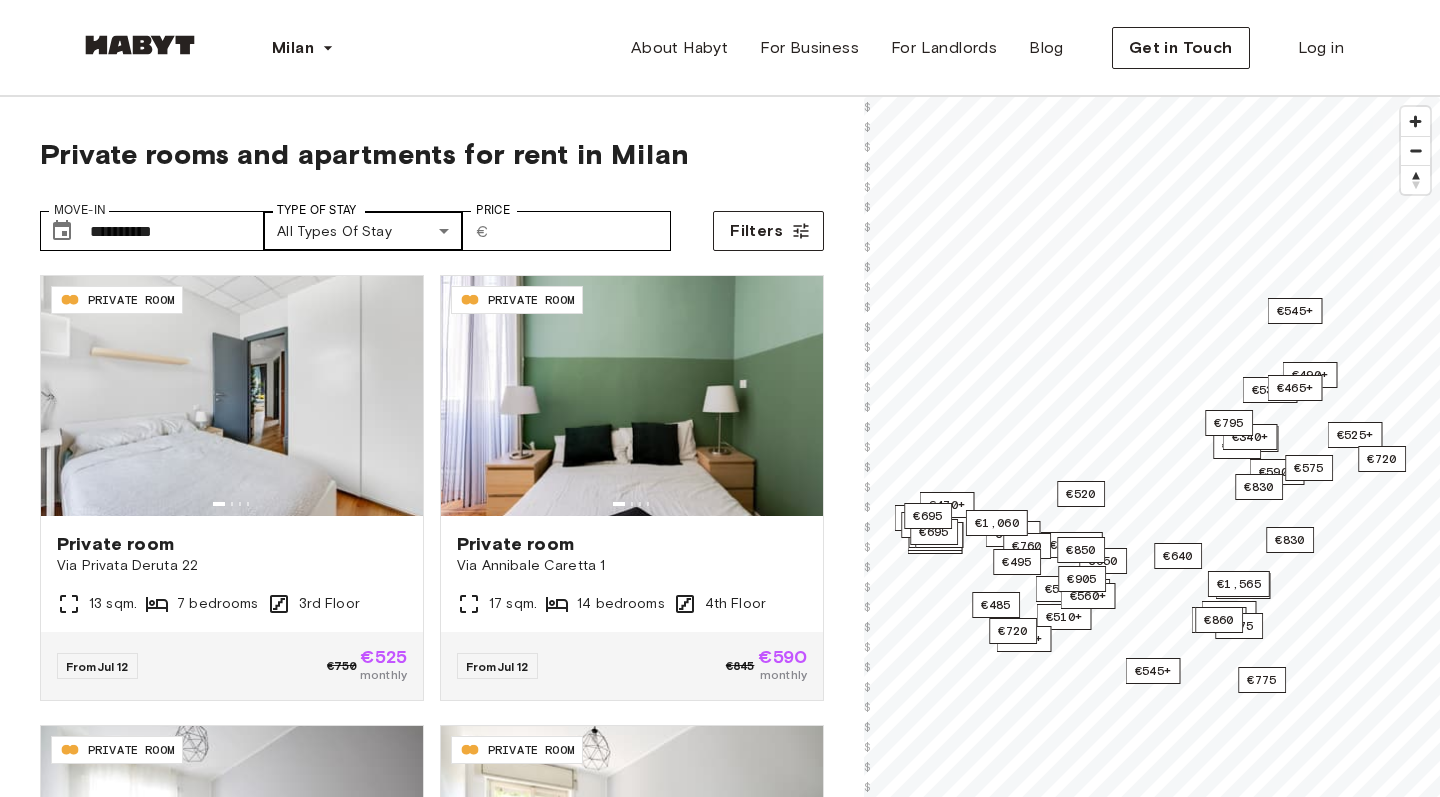 click on "**********" at bounding box center (720, 2430) 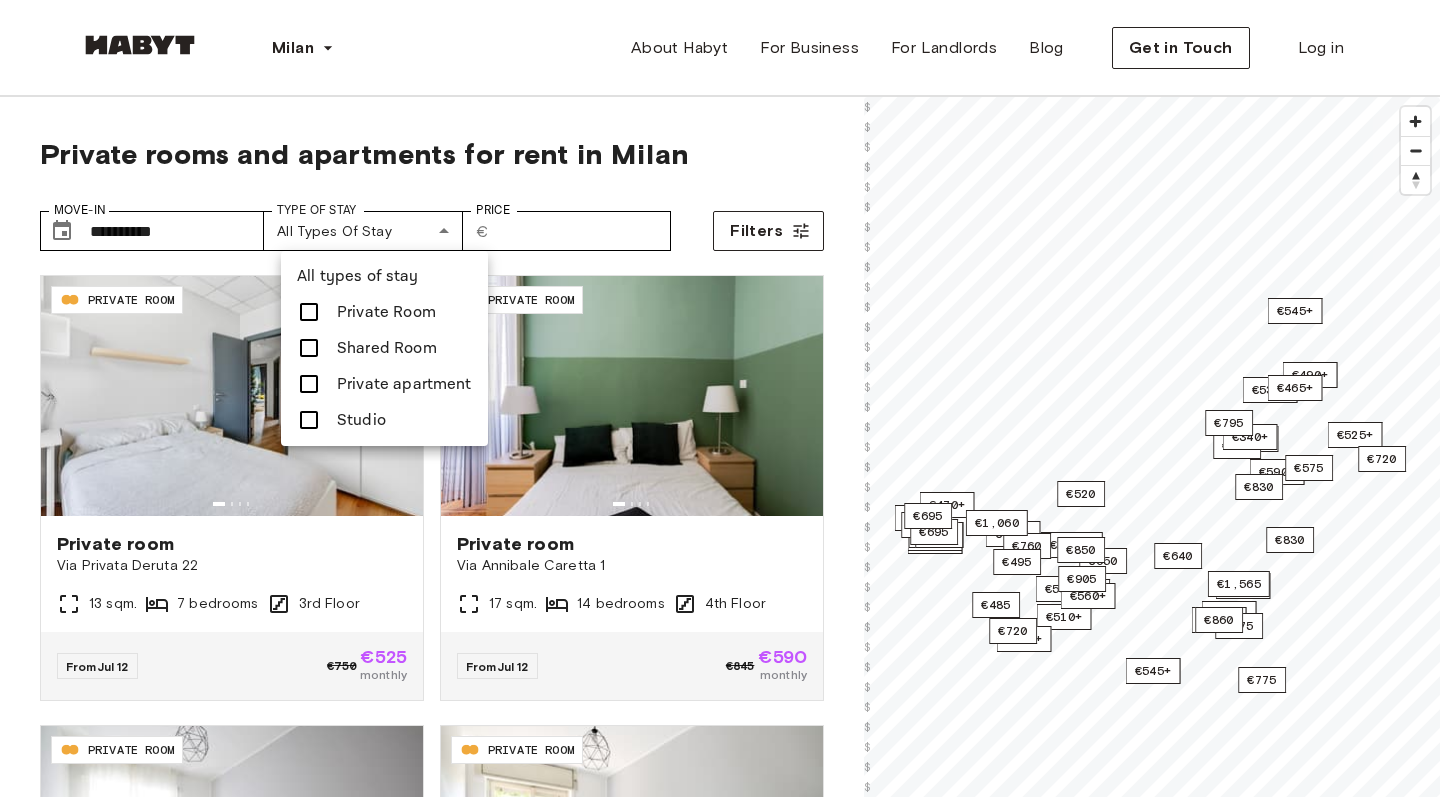 click at bounding box center [309, 312] 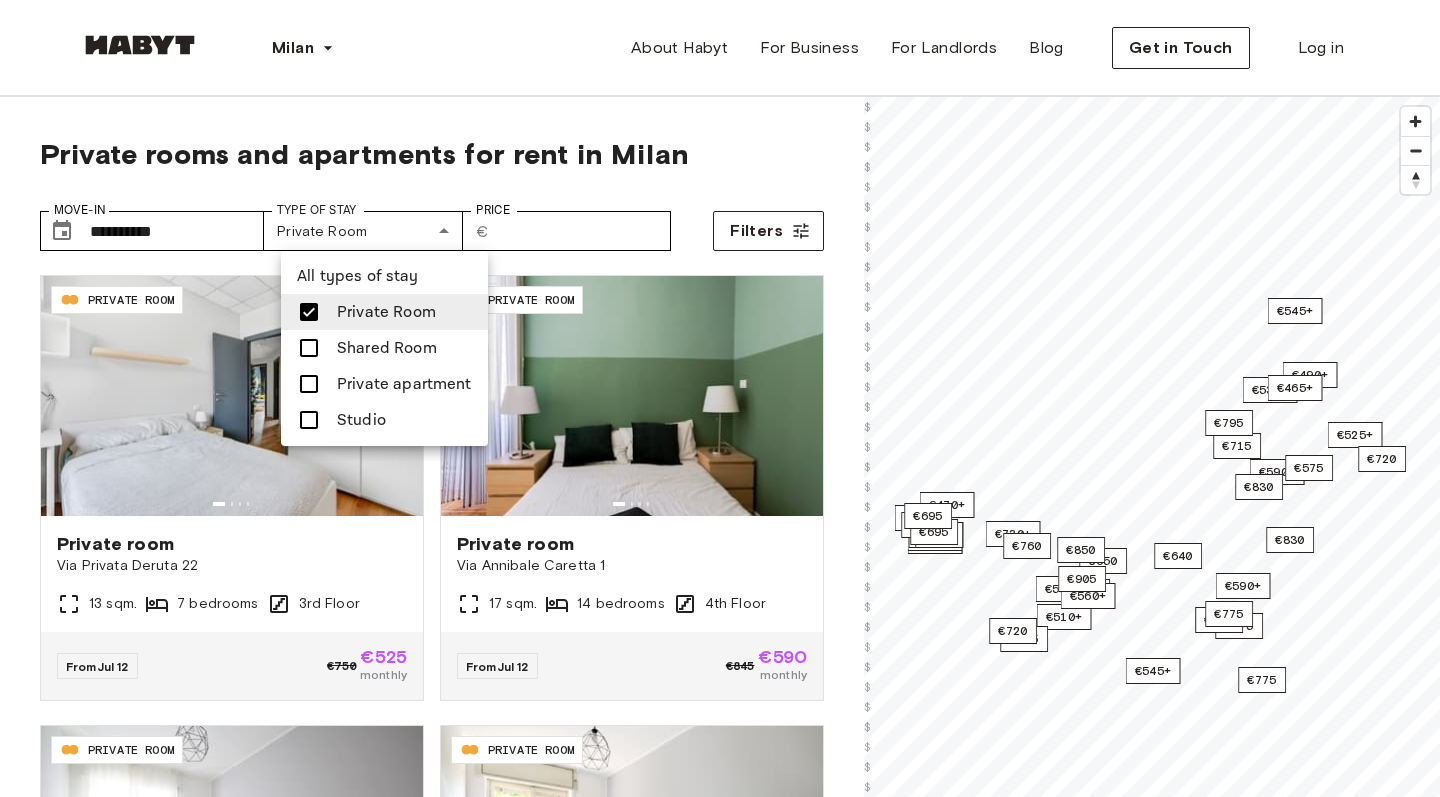 click at bounding box center (309, 384) 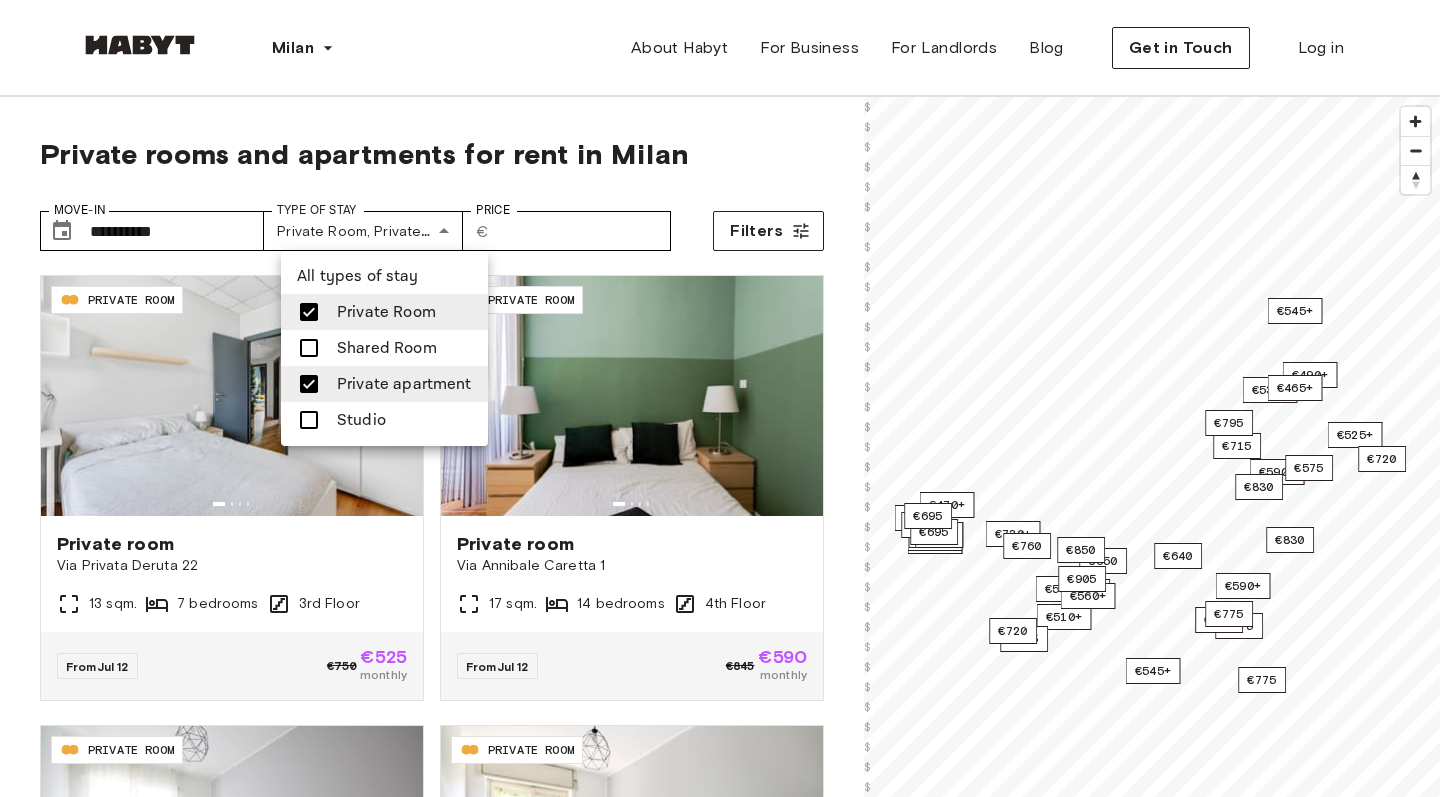 click at bounding box center (309, 420) 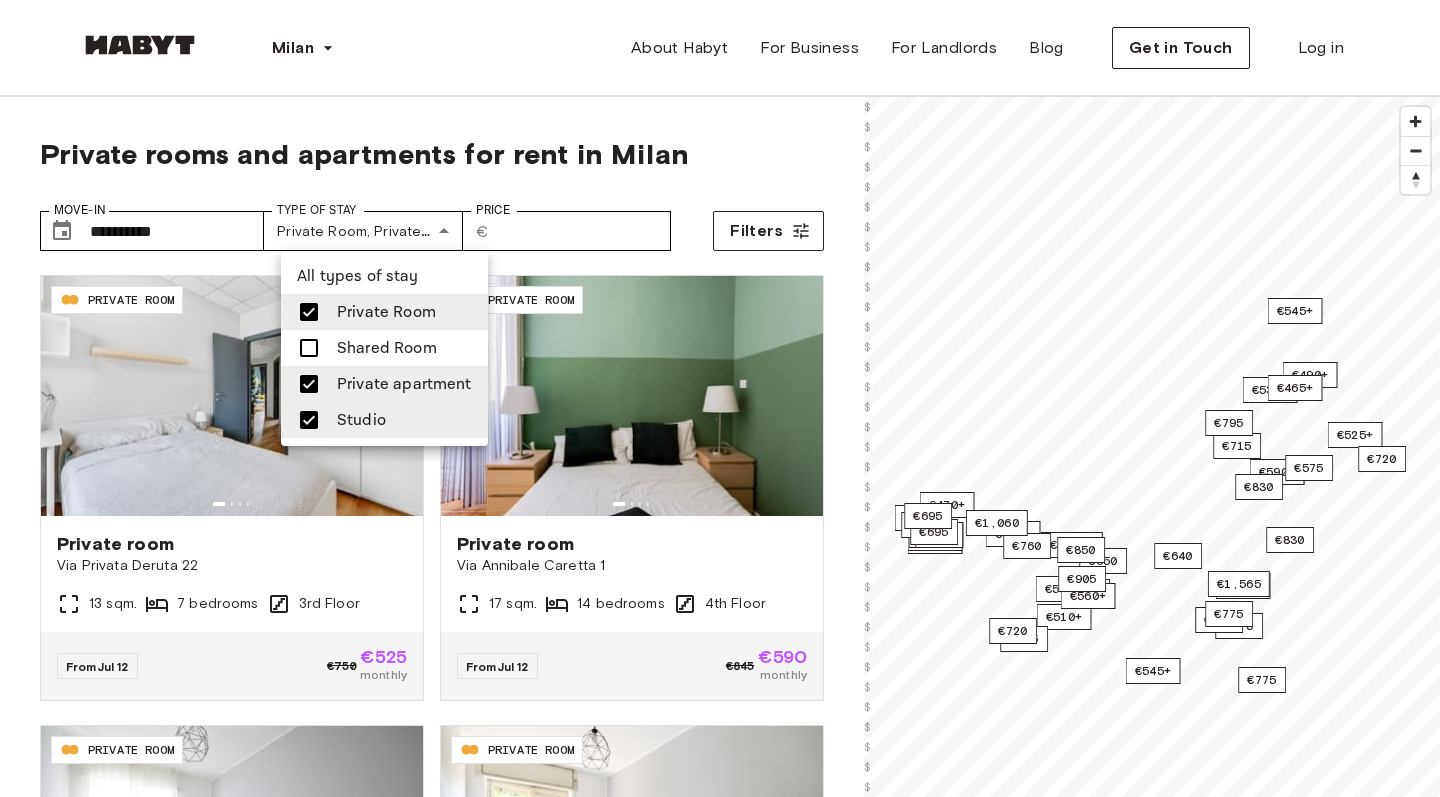click at bounding box center [720, 398] 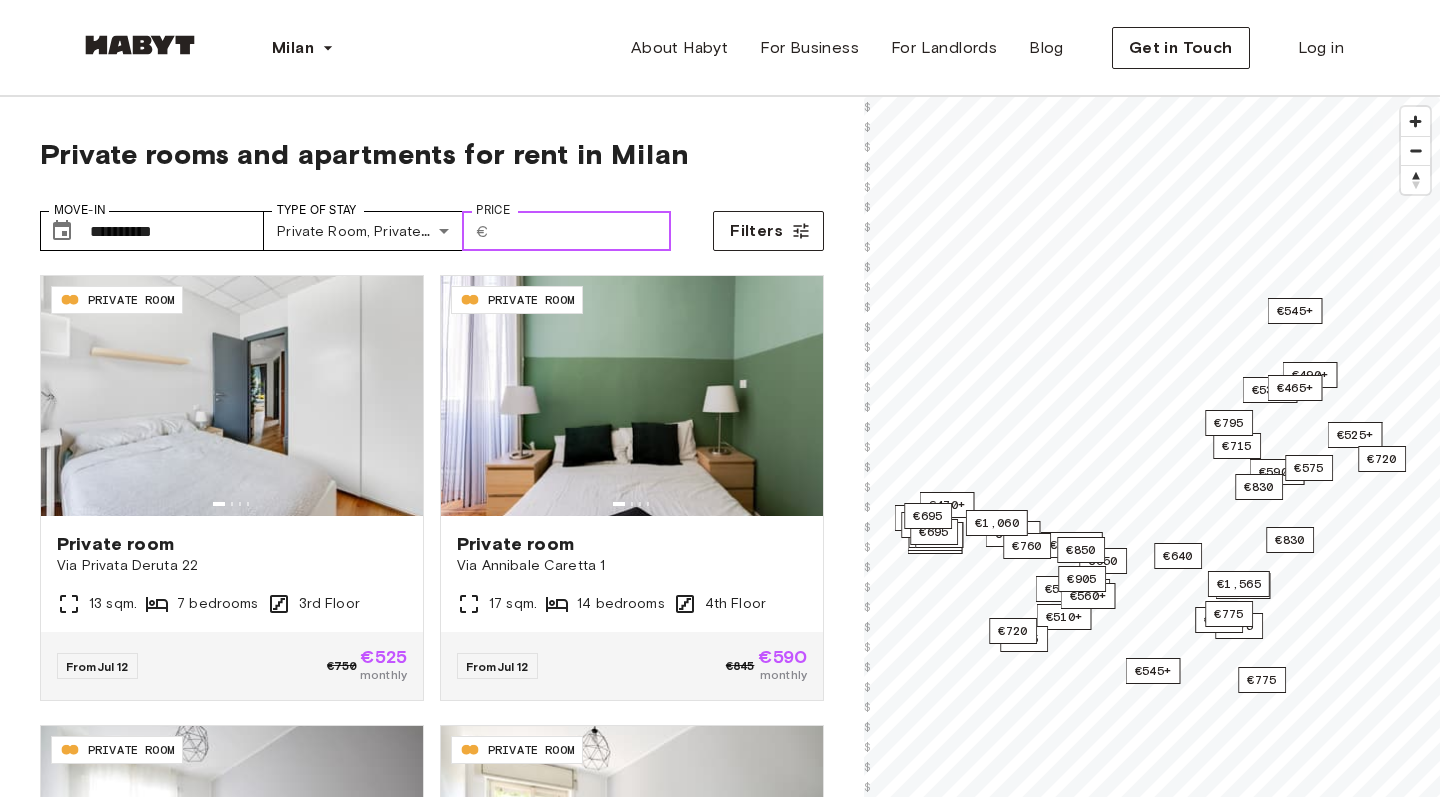 click on "Price" at bounding box center (584, 231) 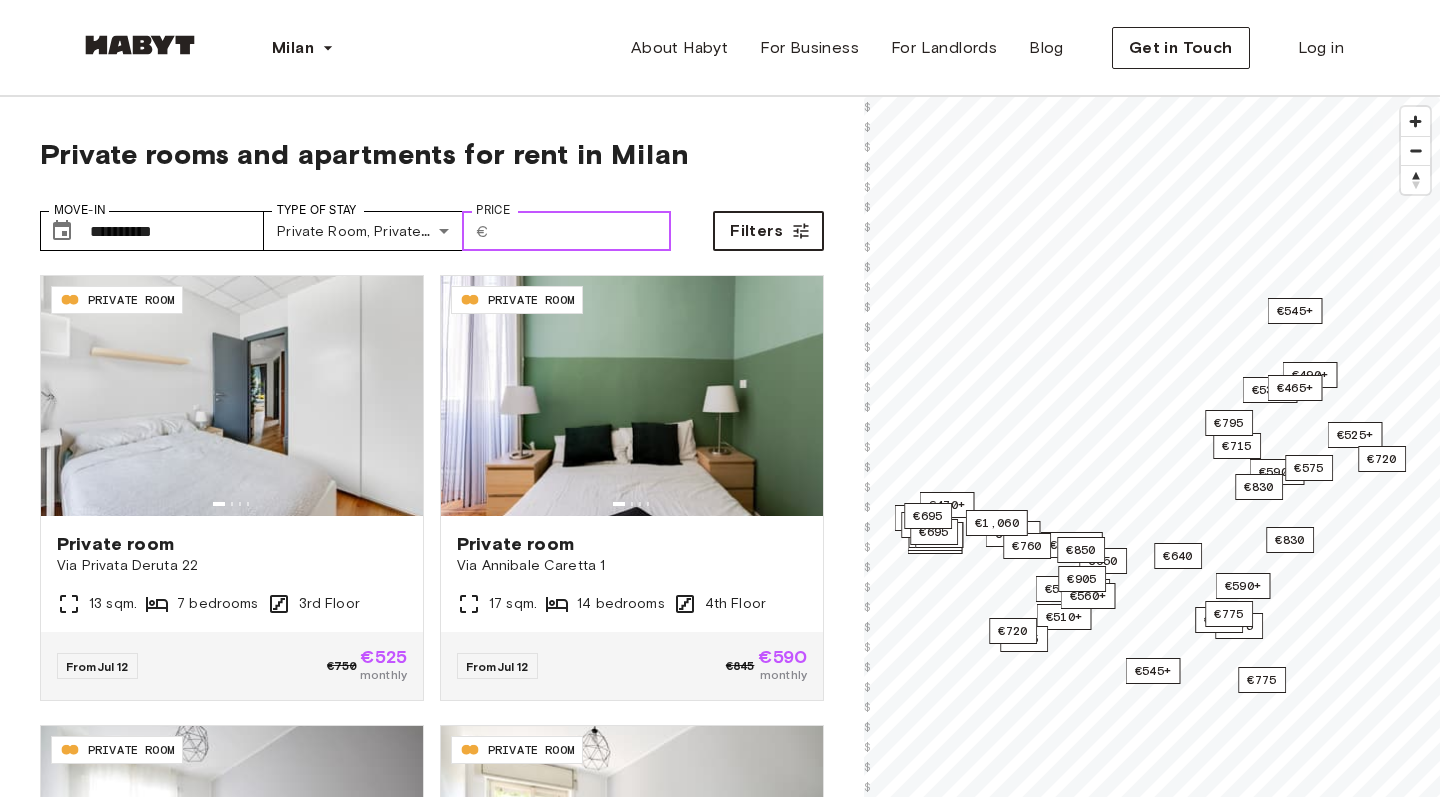 type on "****" 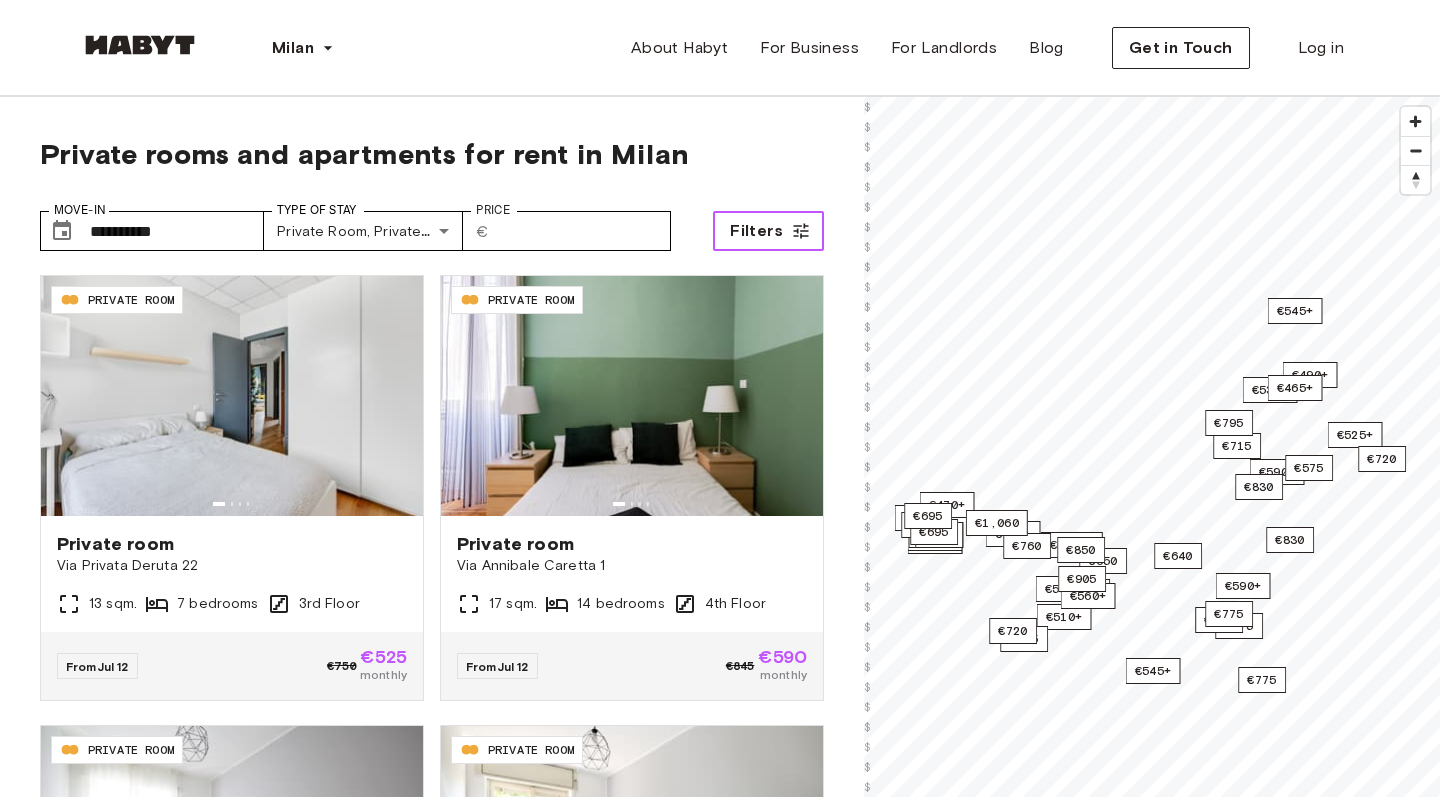 click 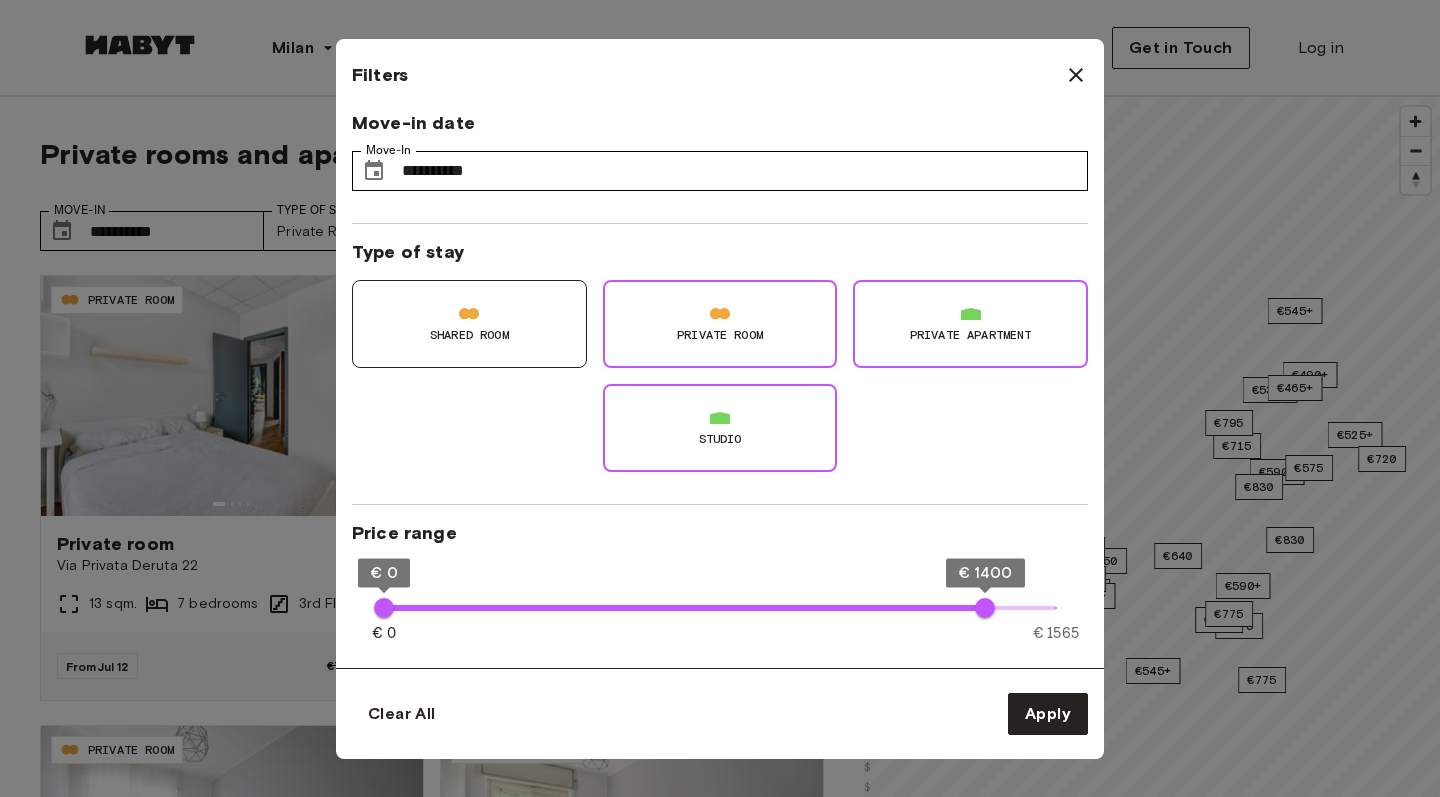 click on "Shared Room Private Room Private apartment Studio" at bounding box center (712, 368) 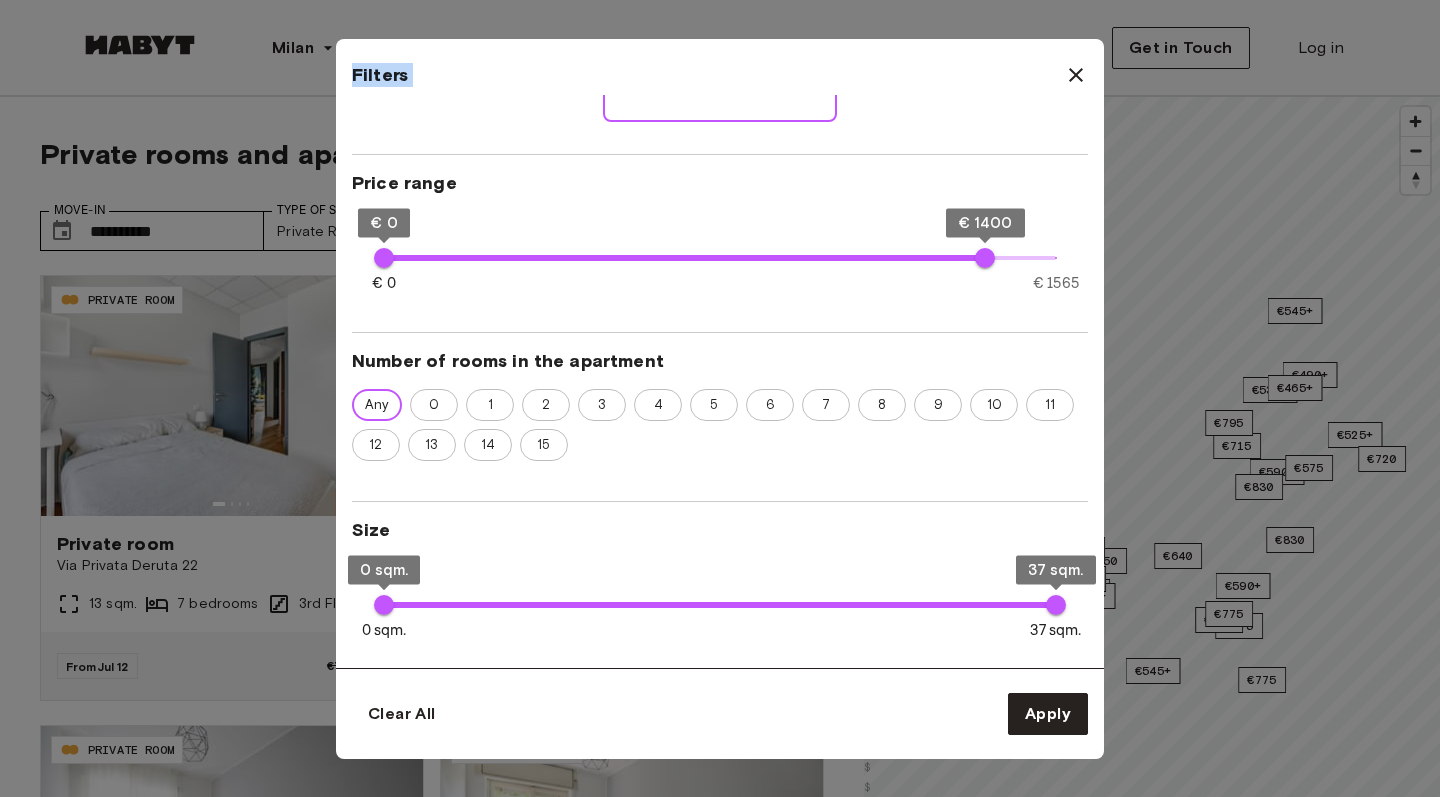 scroll, scrollTop: 622, scrollLeft: 0, axis: vertical 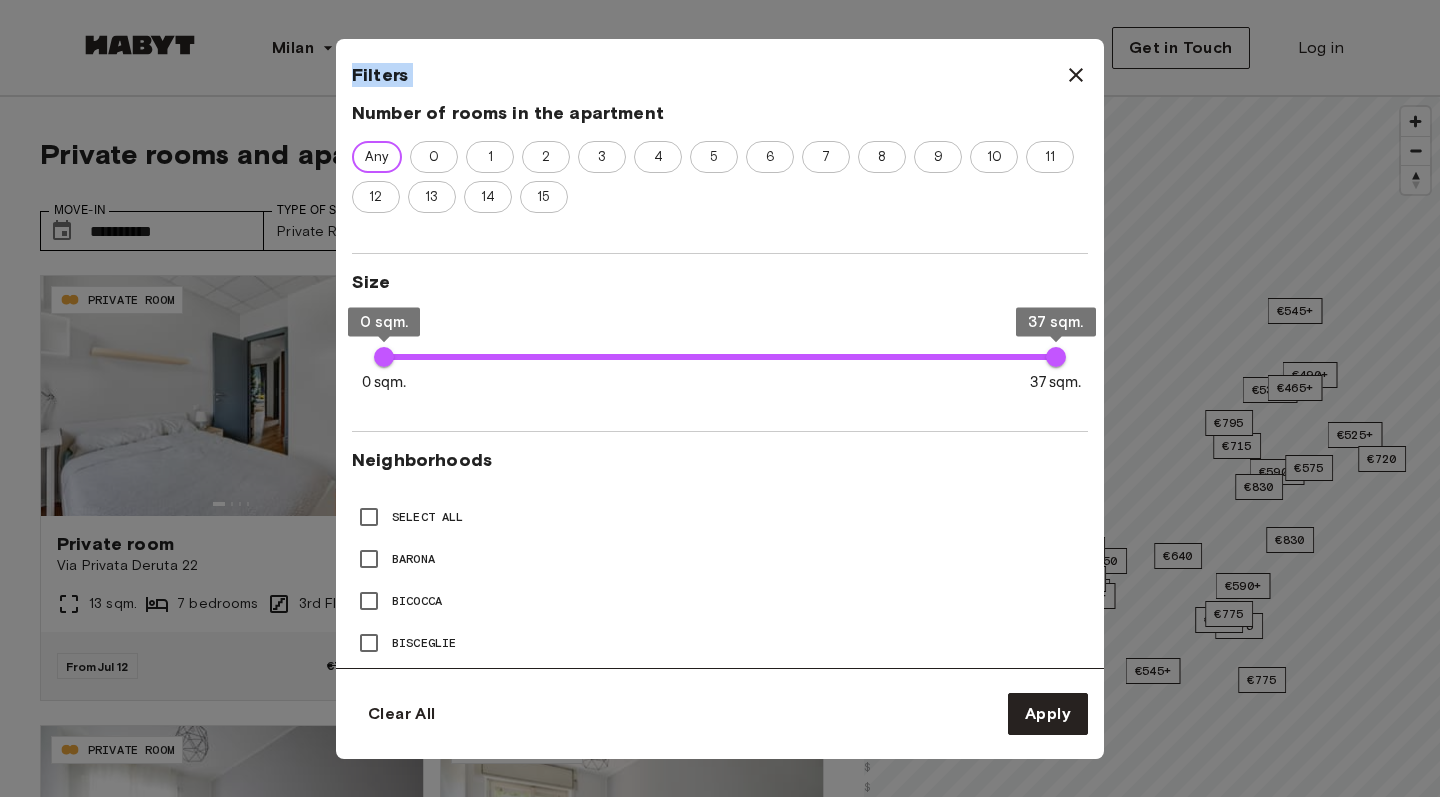 drag, startPoint x: 1087, startPoint y: 485, endPoint x: 1110, endPoint y: 734, distance: 250.06 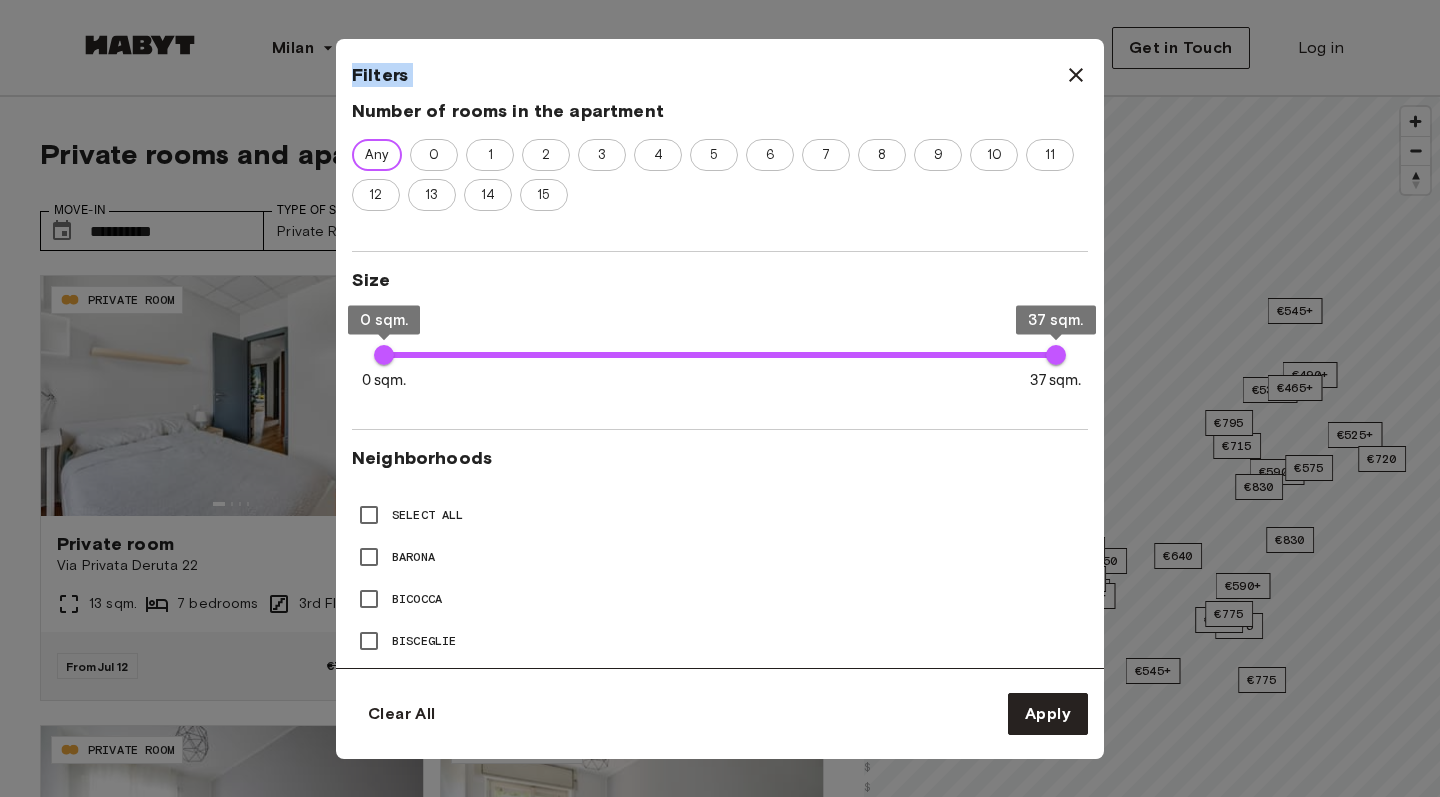 click on "**********" at bounding box center (720, 398) 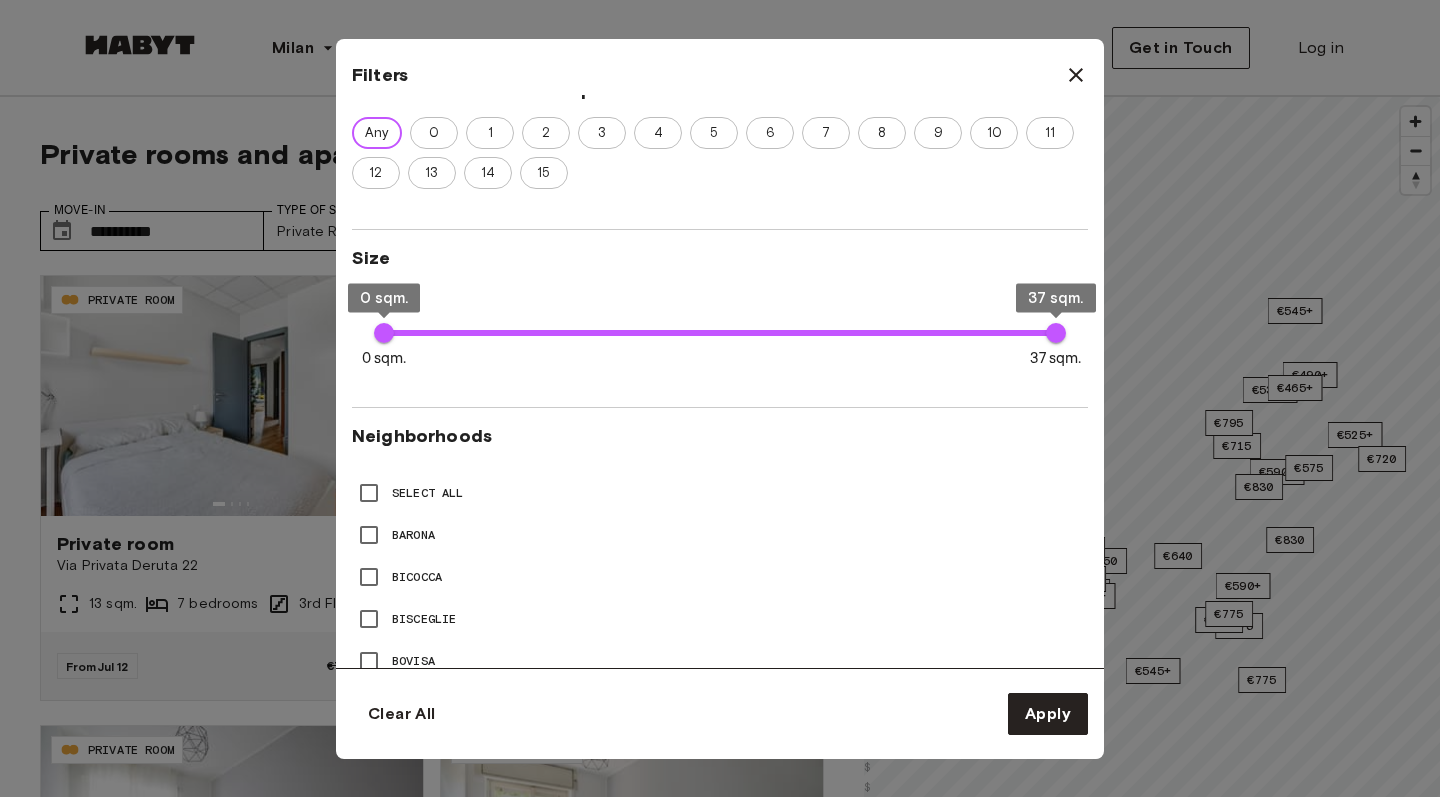 click at bounding box center [720, 407] 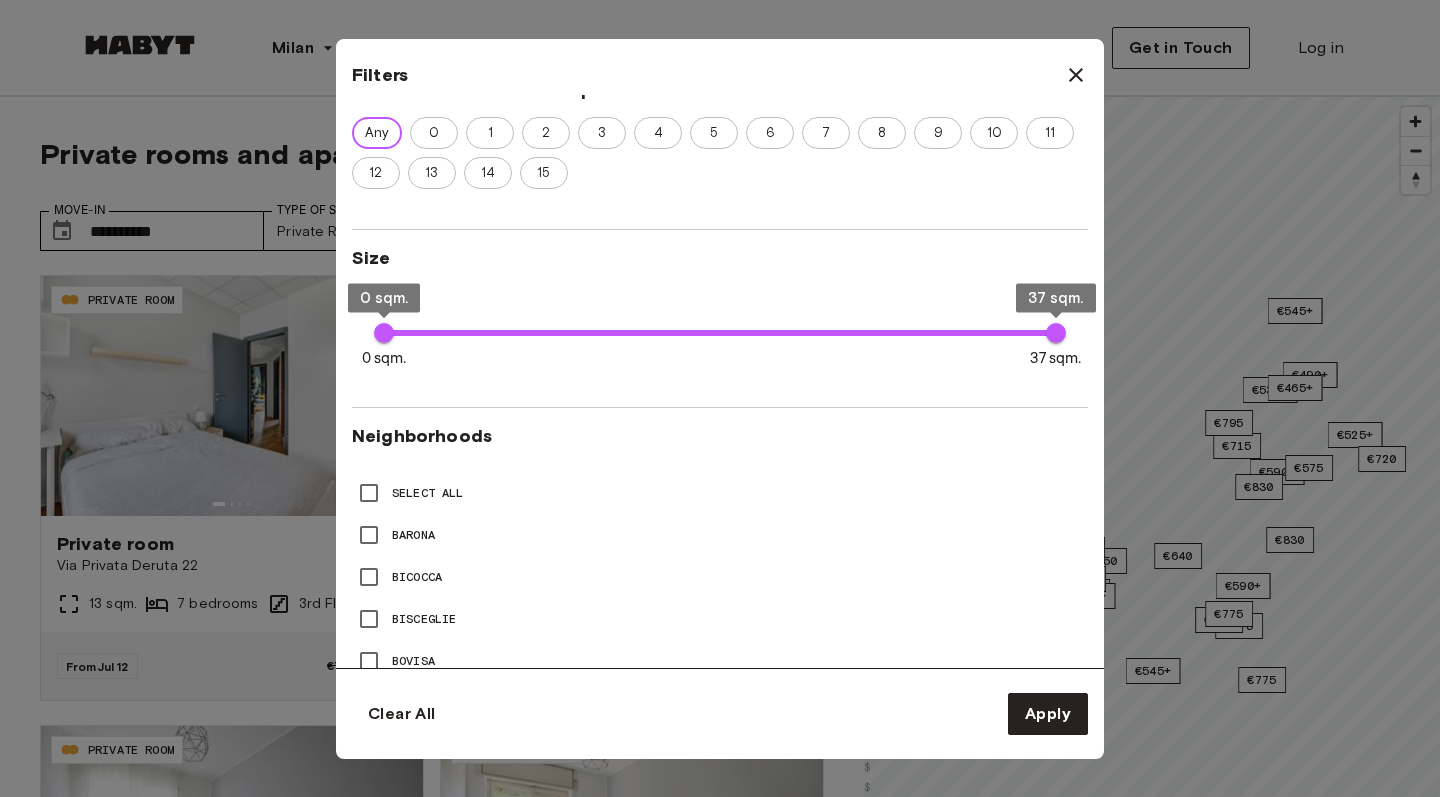 click on "Select All" at bounding box center [720, 493] 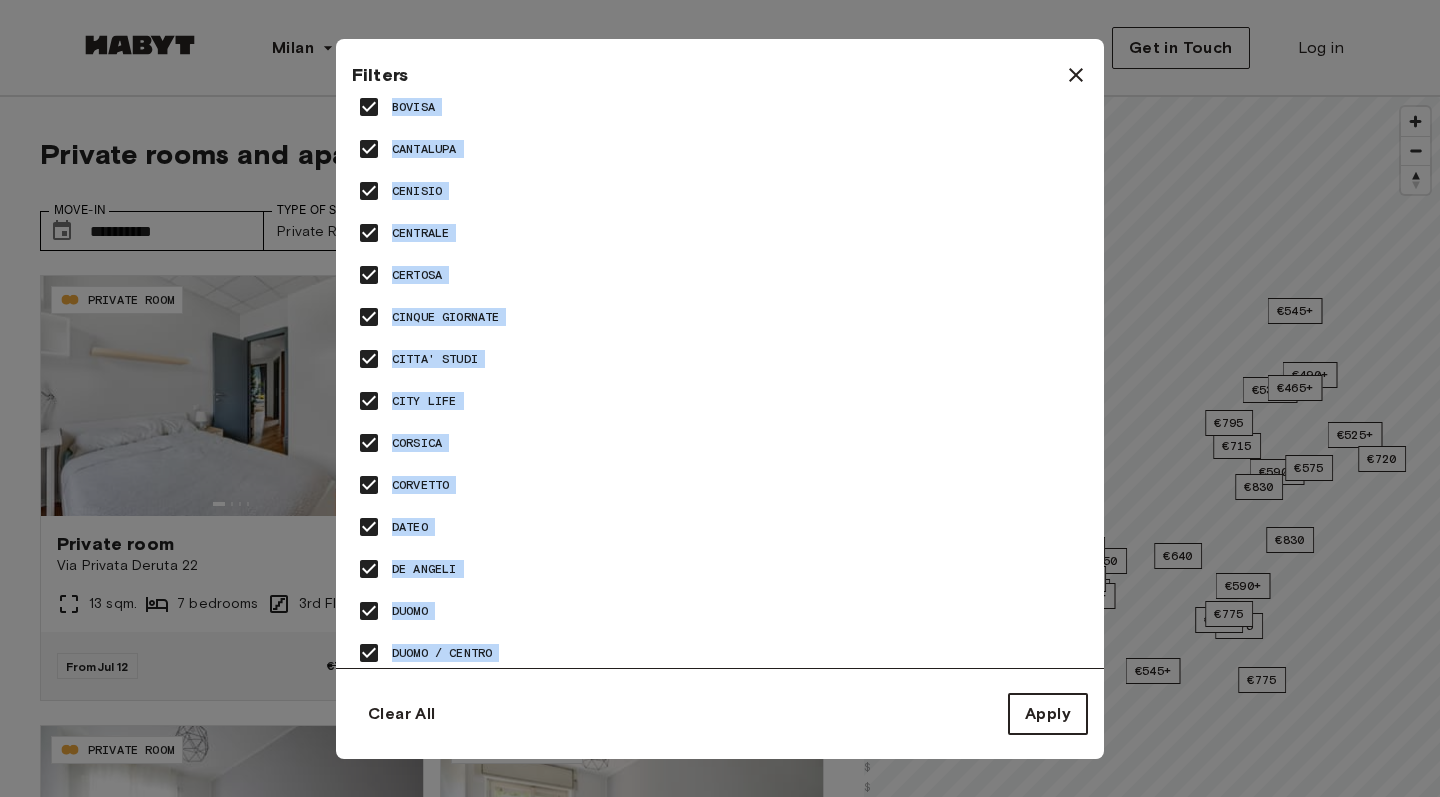 drag, startPoint x: 1066, startPoint y: 476, endPoint x: 1055, endPoint y: 726, distance: 250.24188 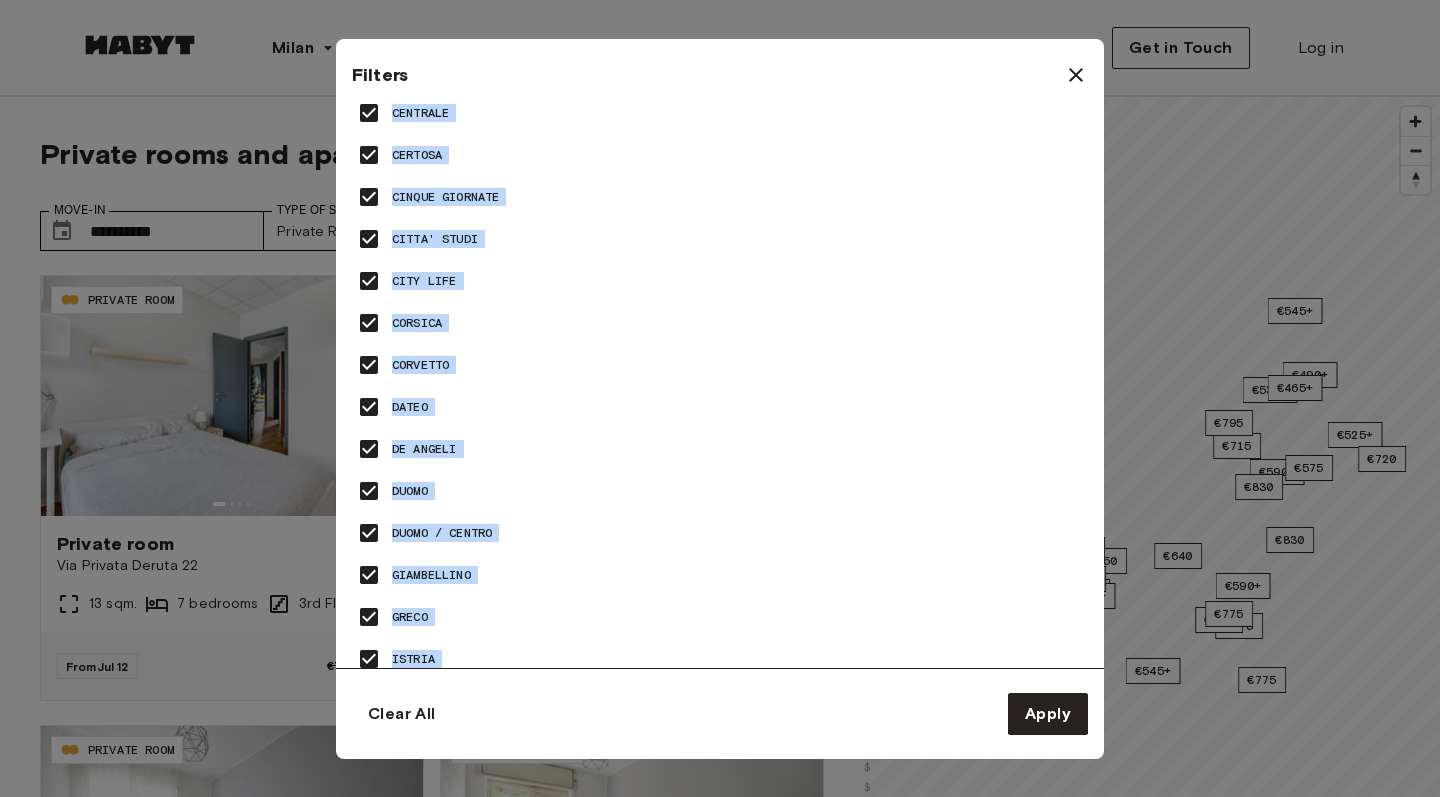 click on "Duomo" at bounding box center (720, 491) 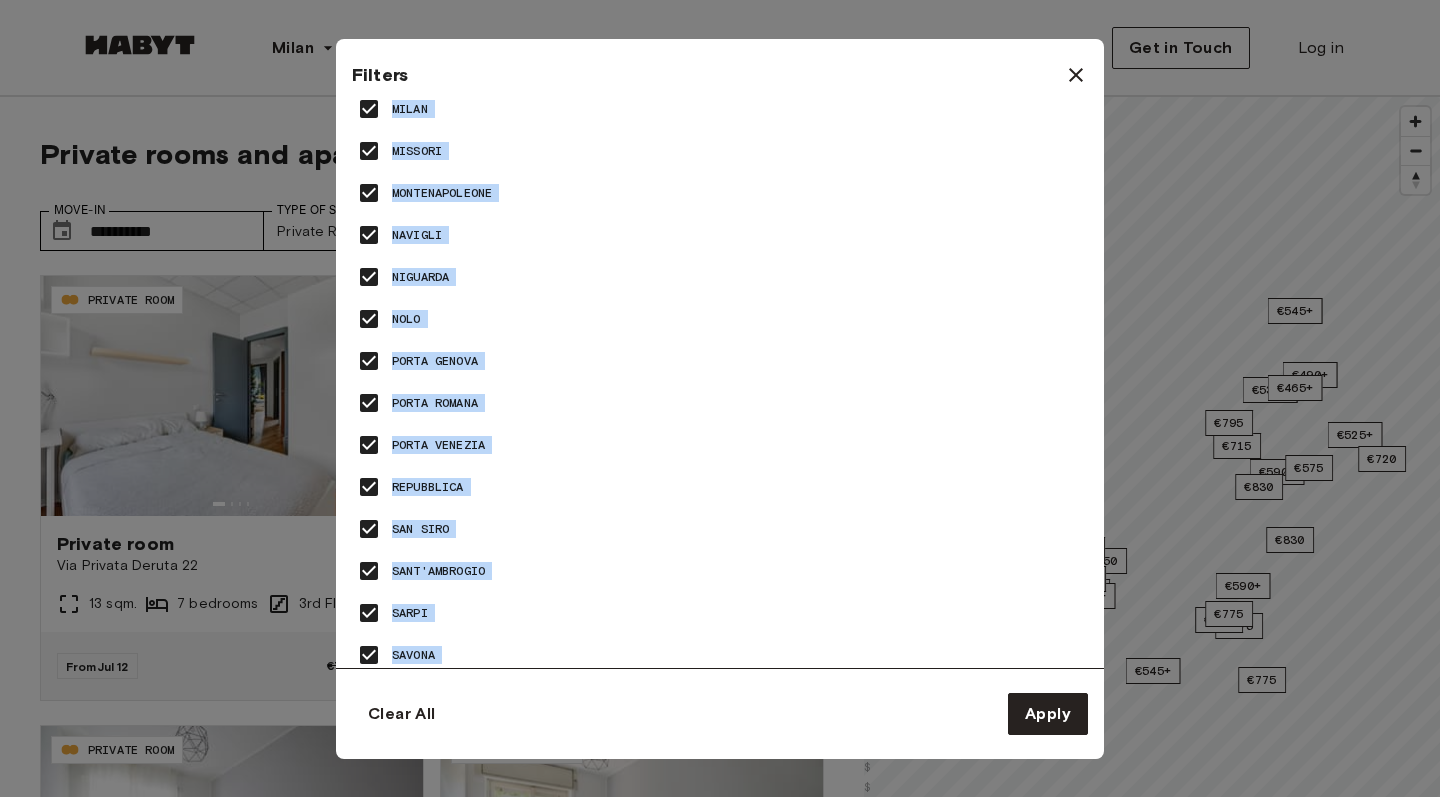 scroll, scrollTop: 2693, scrollLeft: 0, axis: vertical 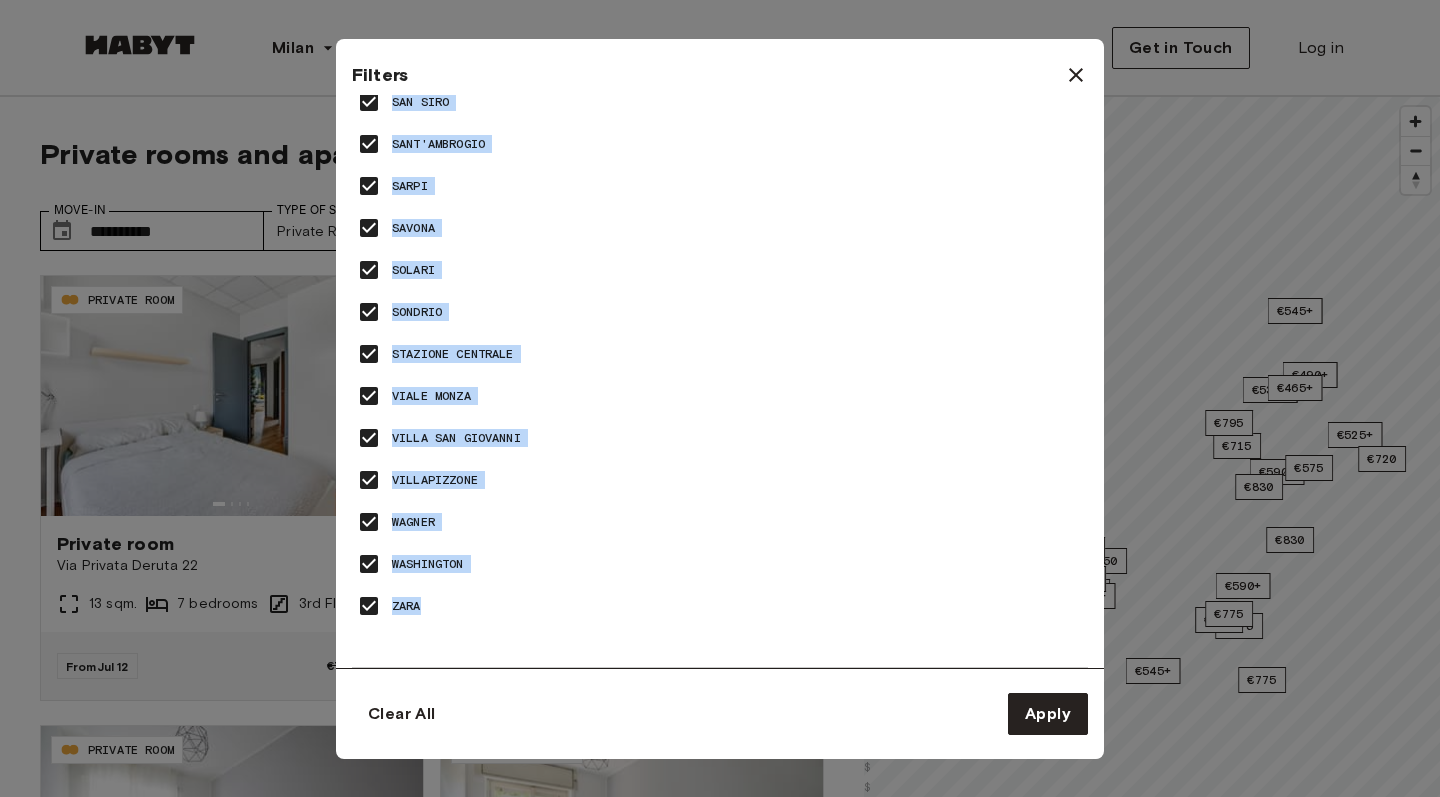 drag, startPoint x: 1017, startPoint y: 511, endPoint x: 1002, endPoint y: 757, distance: 246.4569 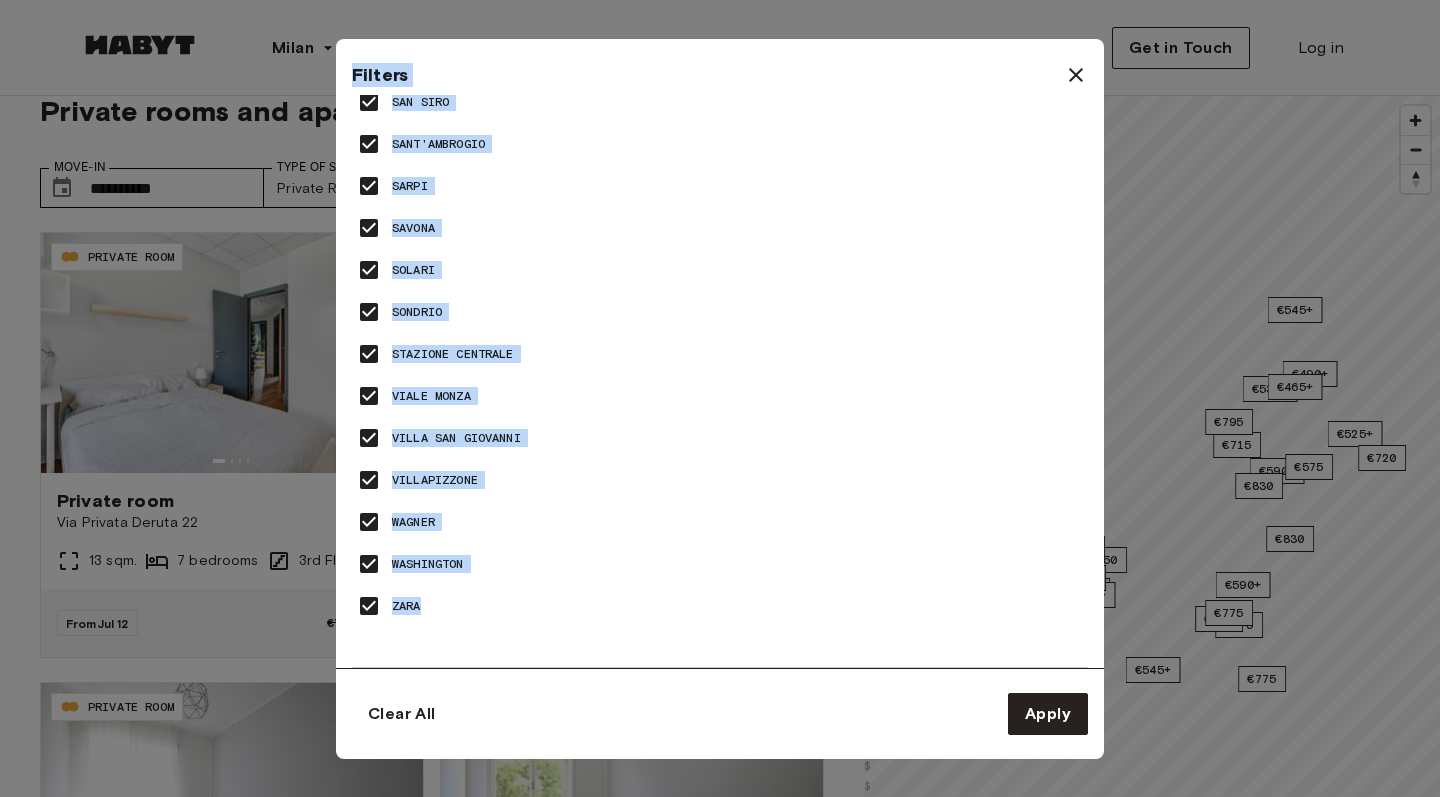 scroll, scrollTop: 107, scrollLeft: 0, axis: vertical 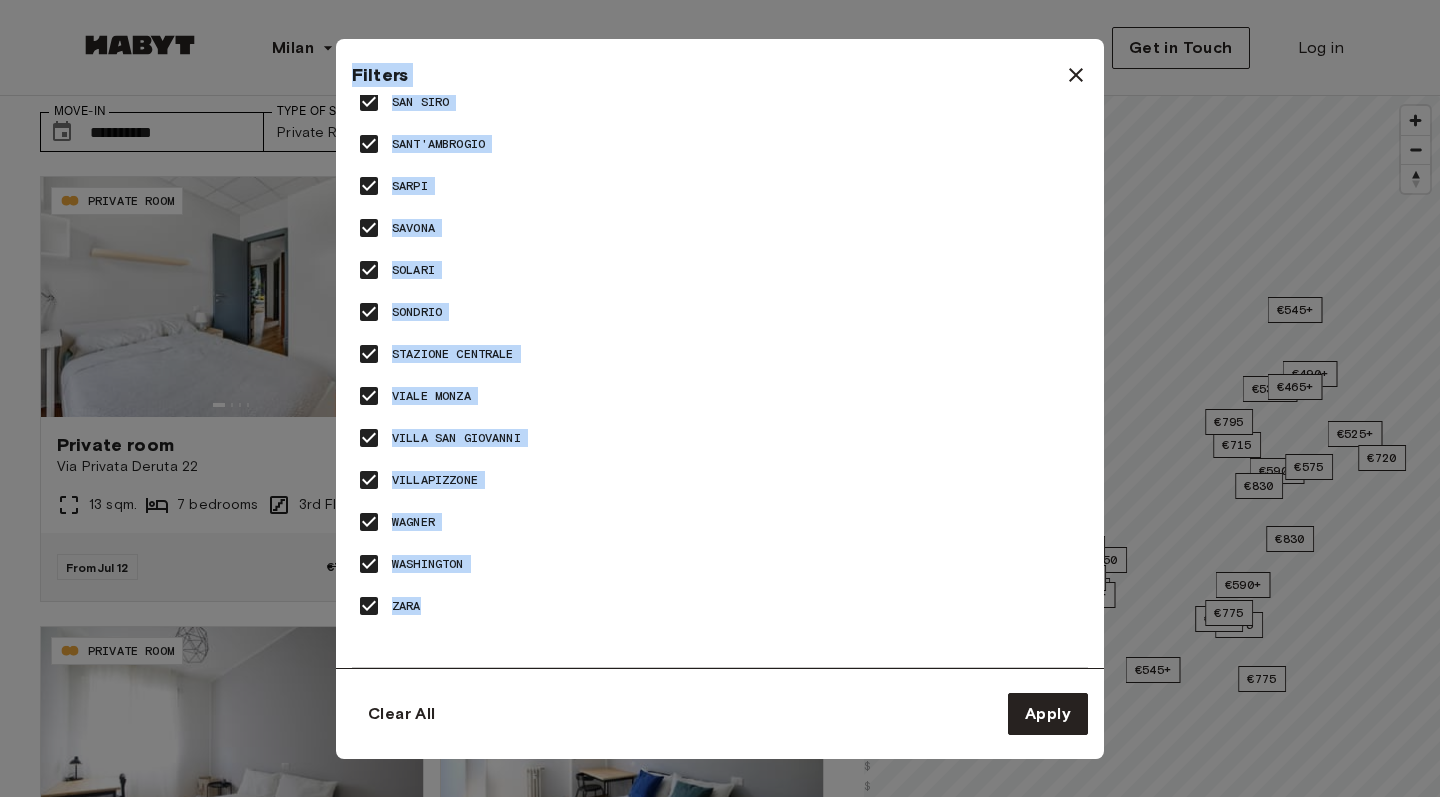 drag, startPoint x: 504, startPoint y: 648, endPoint x: 547, endPoint y: 794, distance: 152.20053 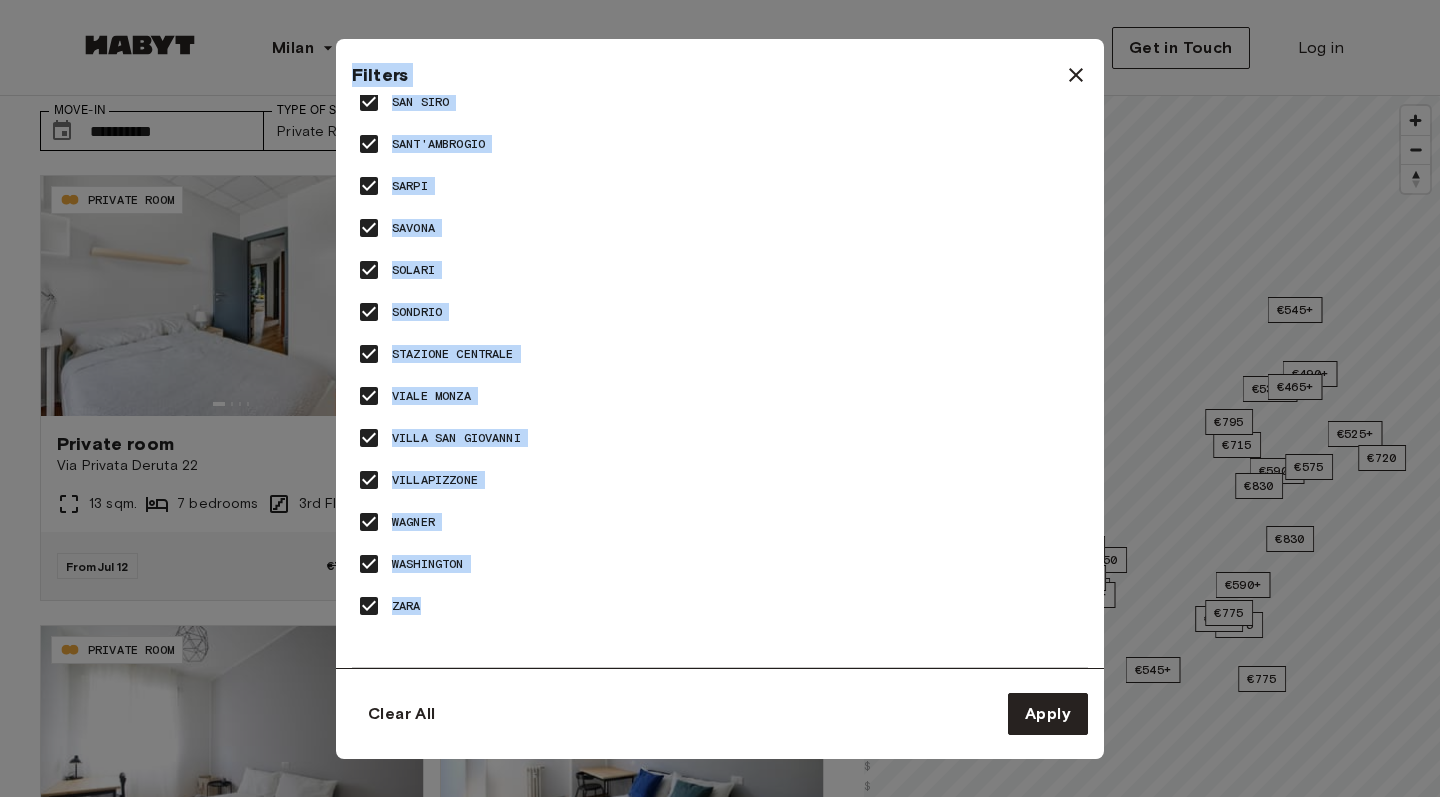 click on "**********" at bounding box center [720, 398] 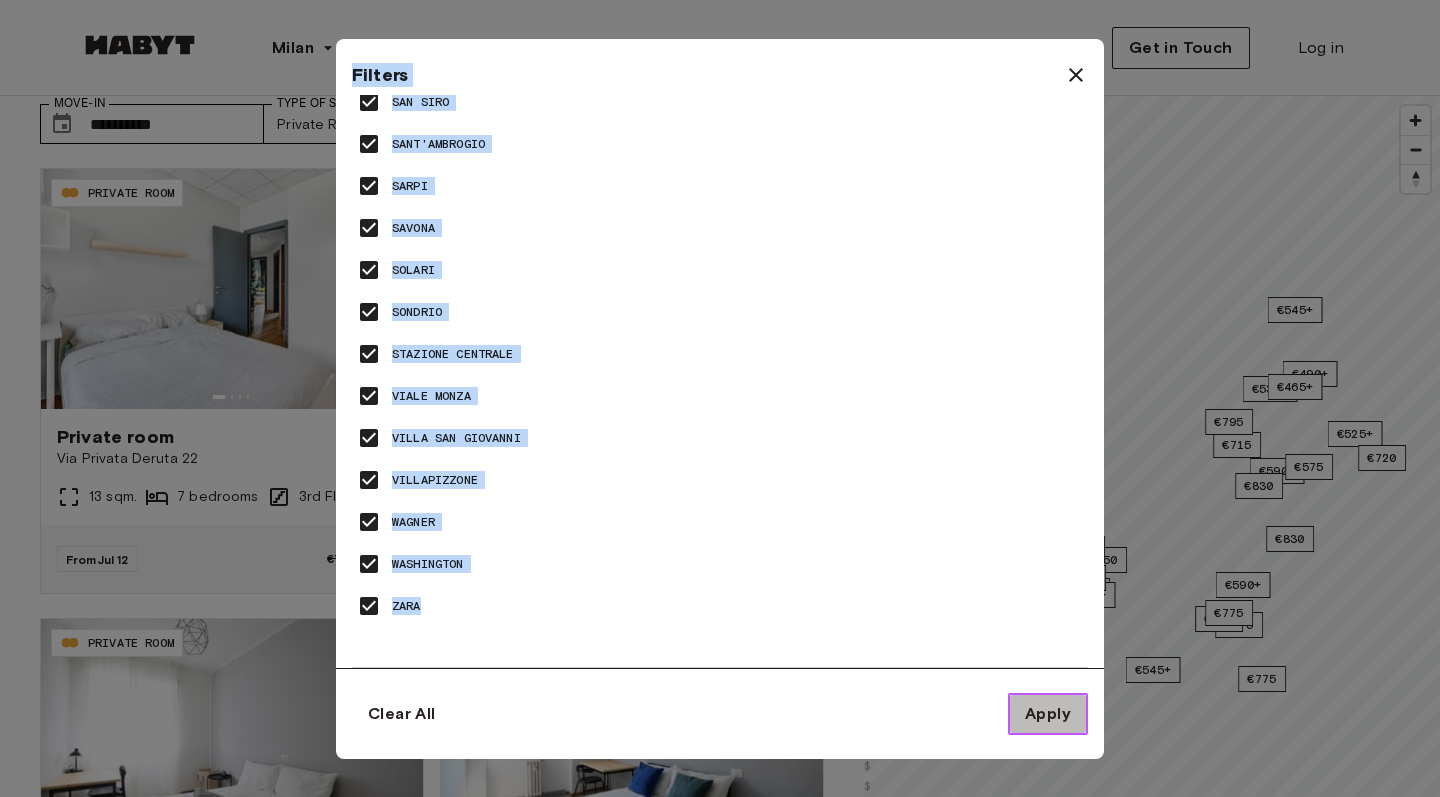 click on "Apply" at bounding box center (1048, 714) 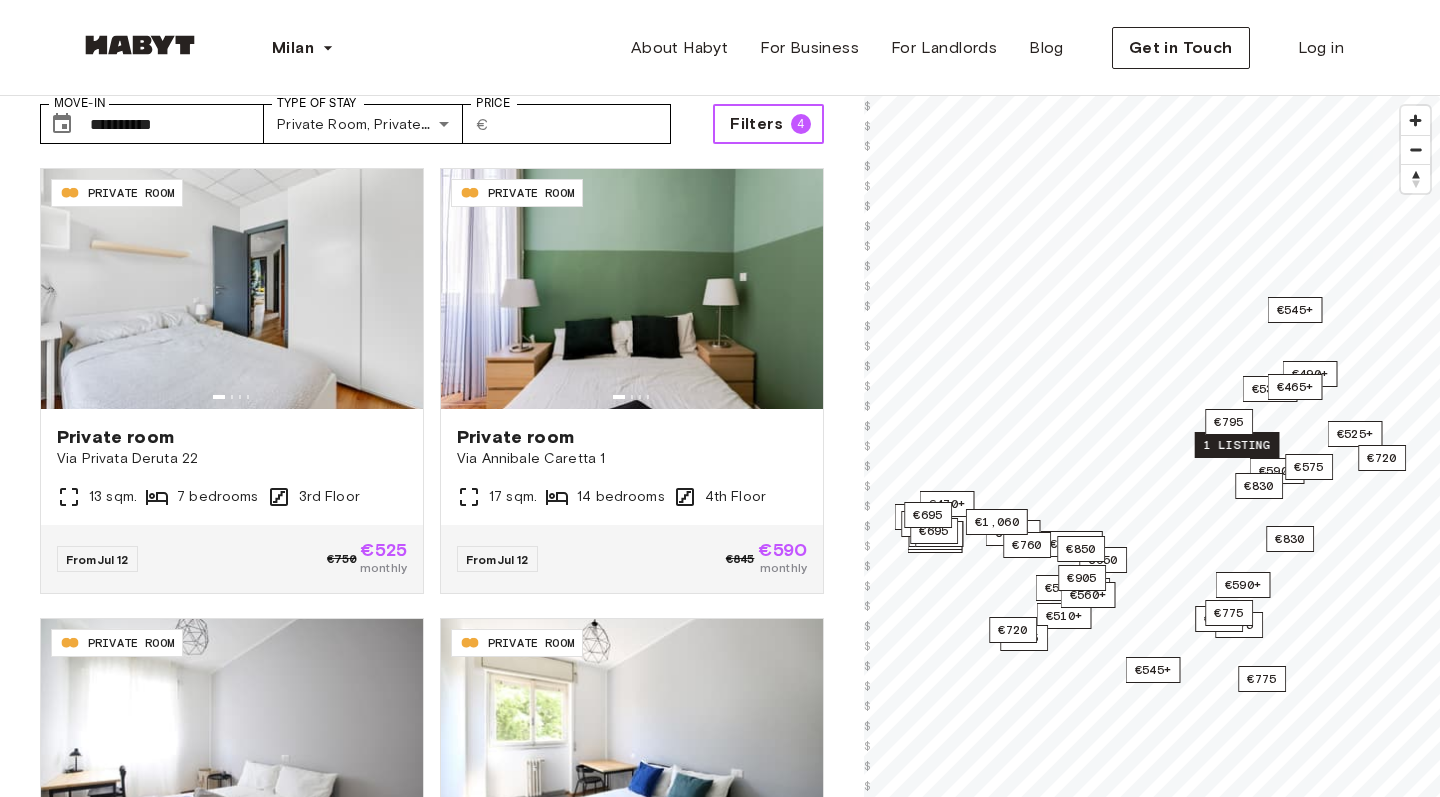 click on "1 listing" at bounding box center (1237, 445) 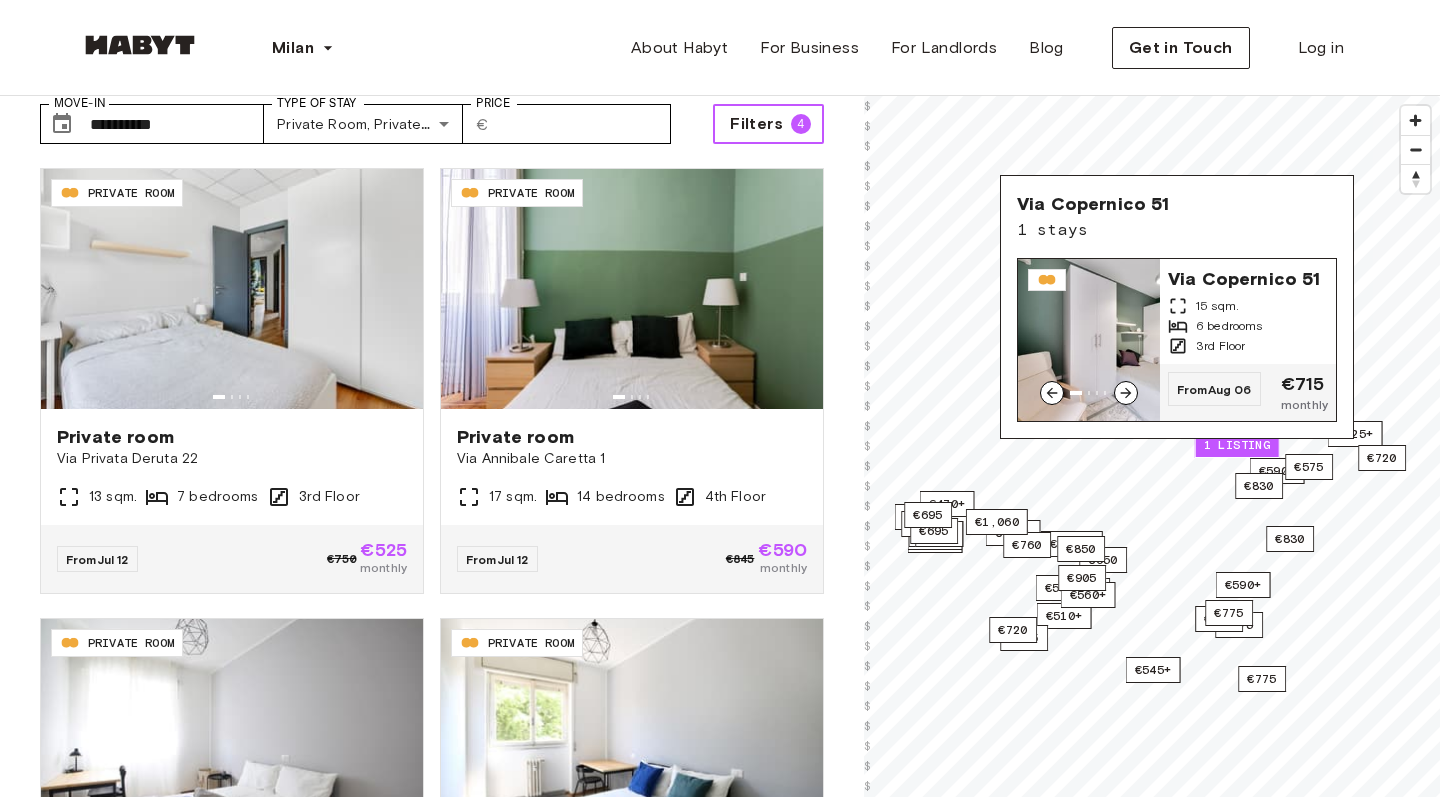 click at bounding box center [1089, 340] 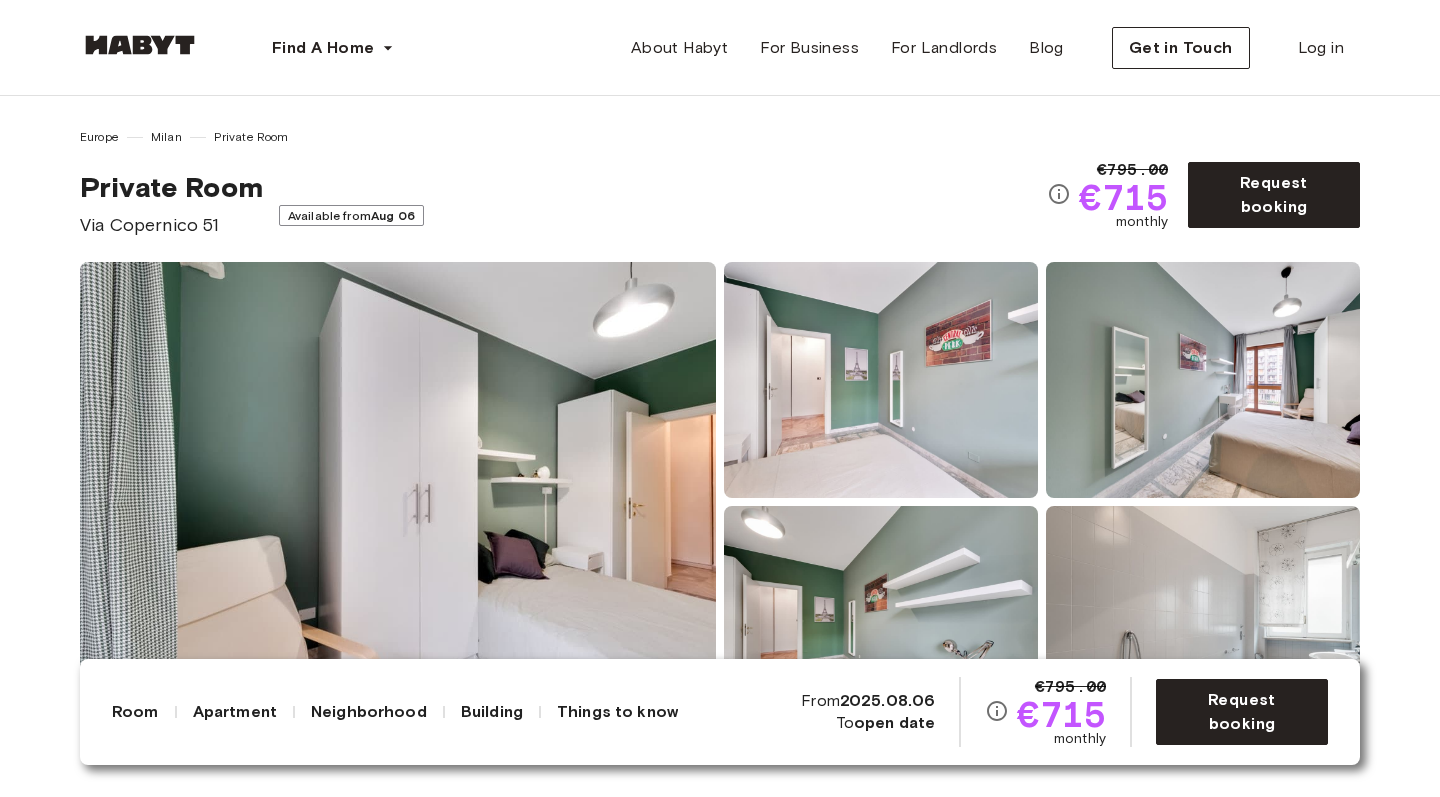 scroll, scrollTop: 0, scrollLeft: 0, axis: both 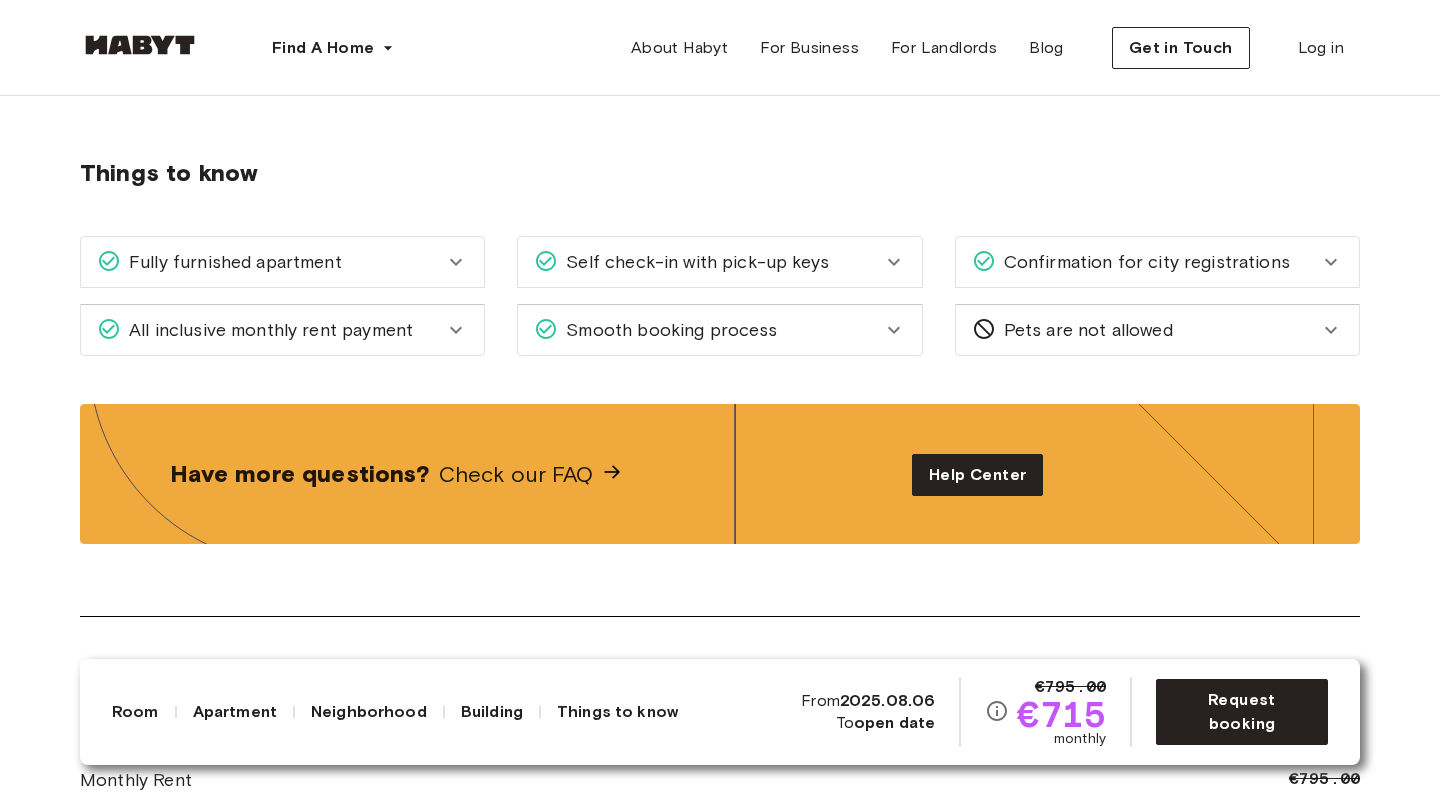 click on "All inclusive monthly rent payment" at bounding box center [282, 330] 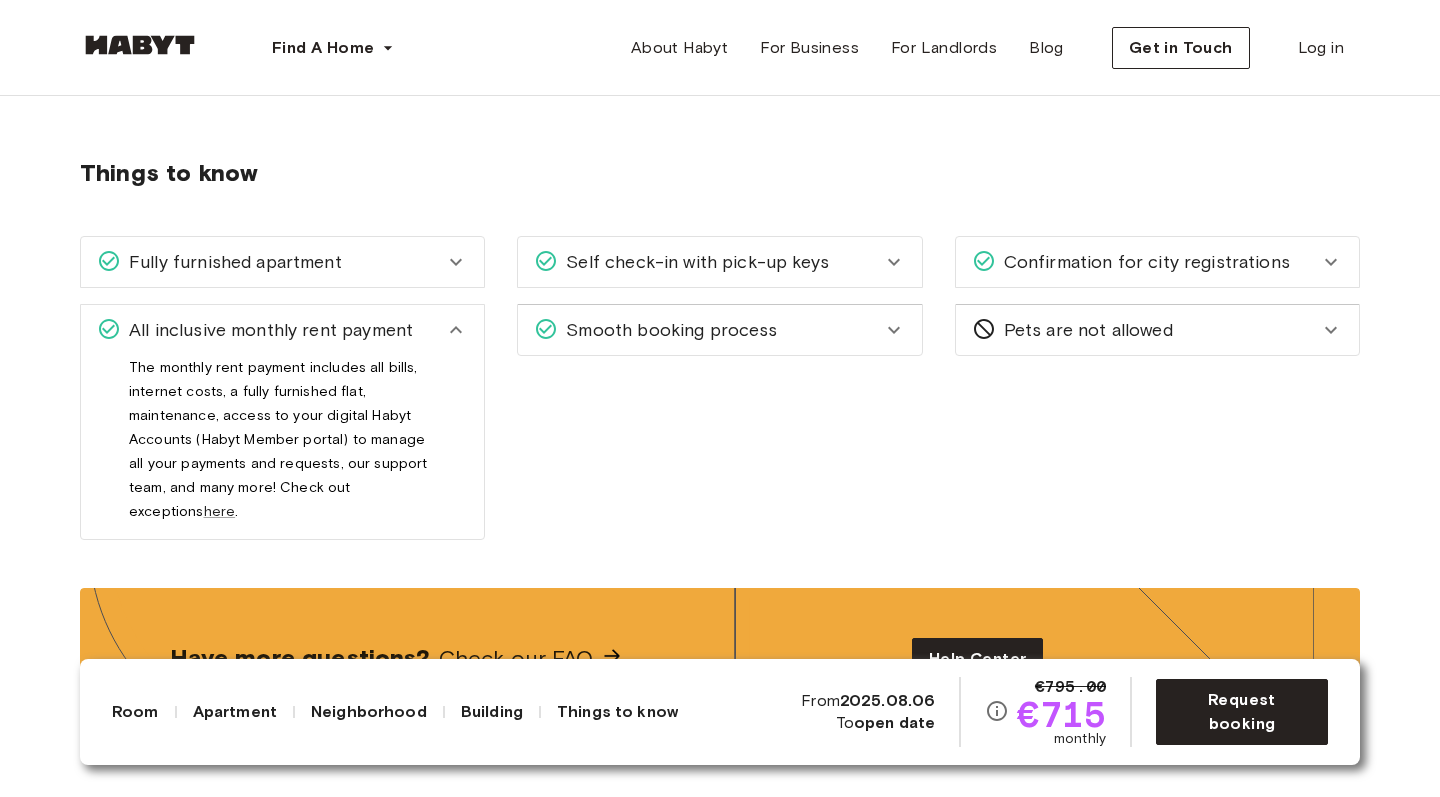 click on "All inclusive monthly rent payment" at bounding box center (282, 330) 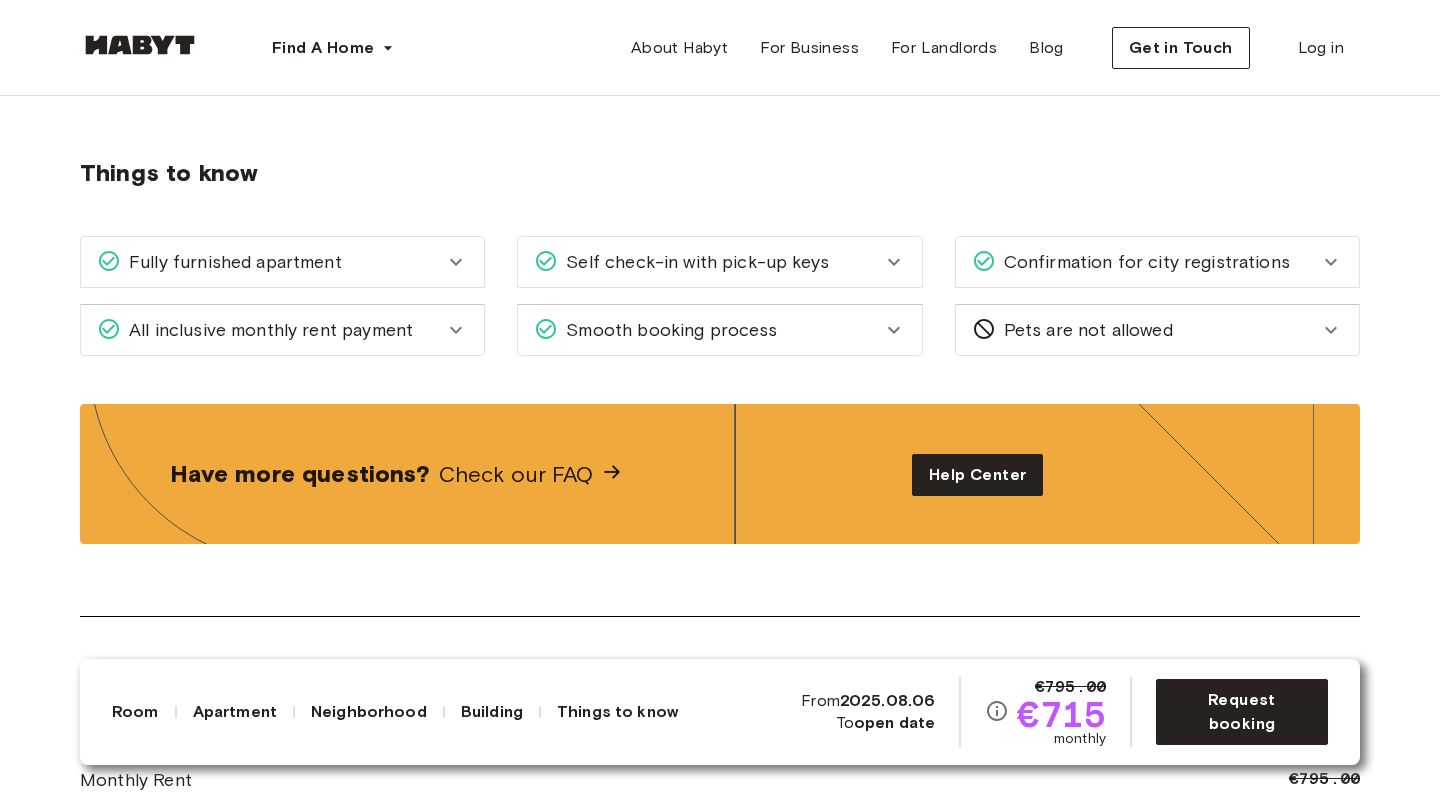 click 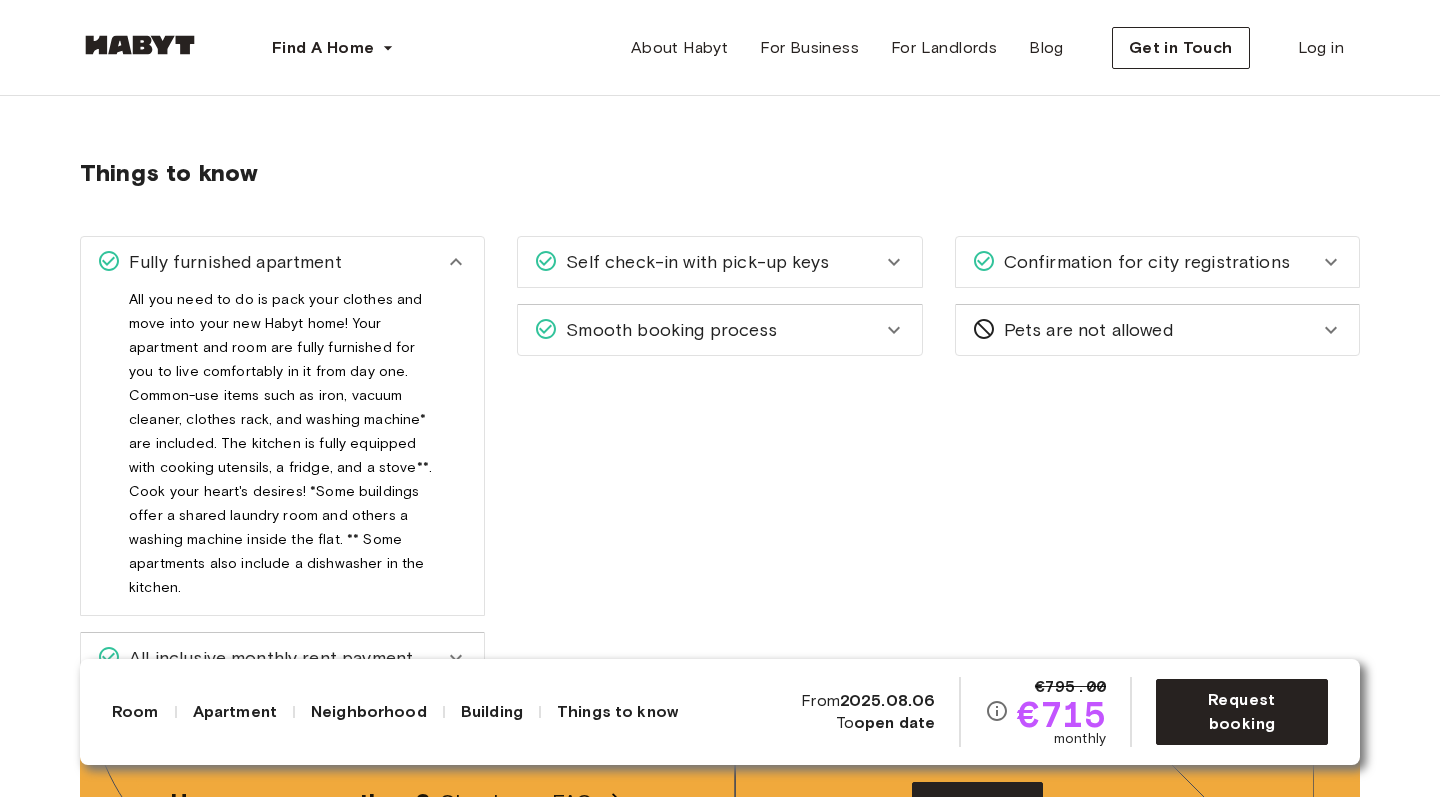 click 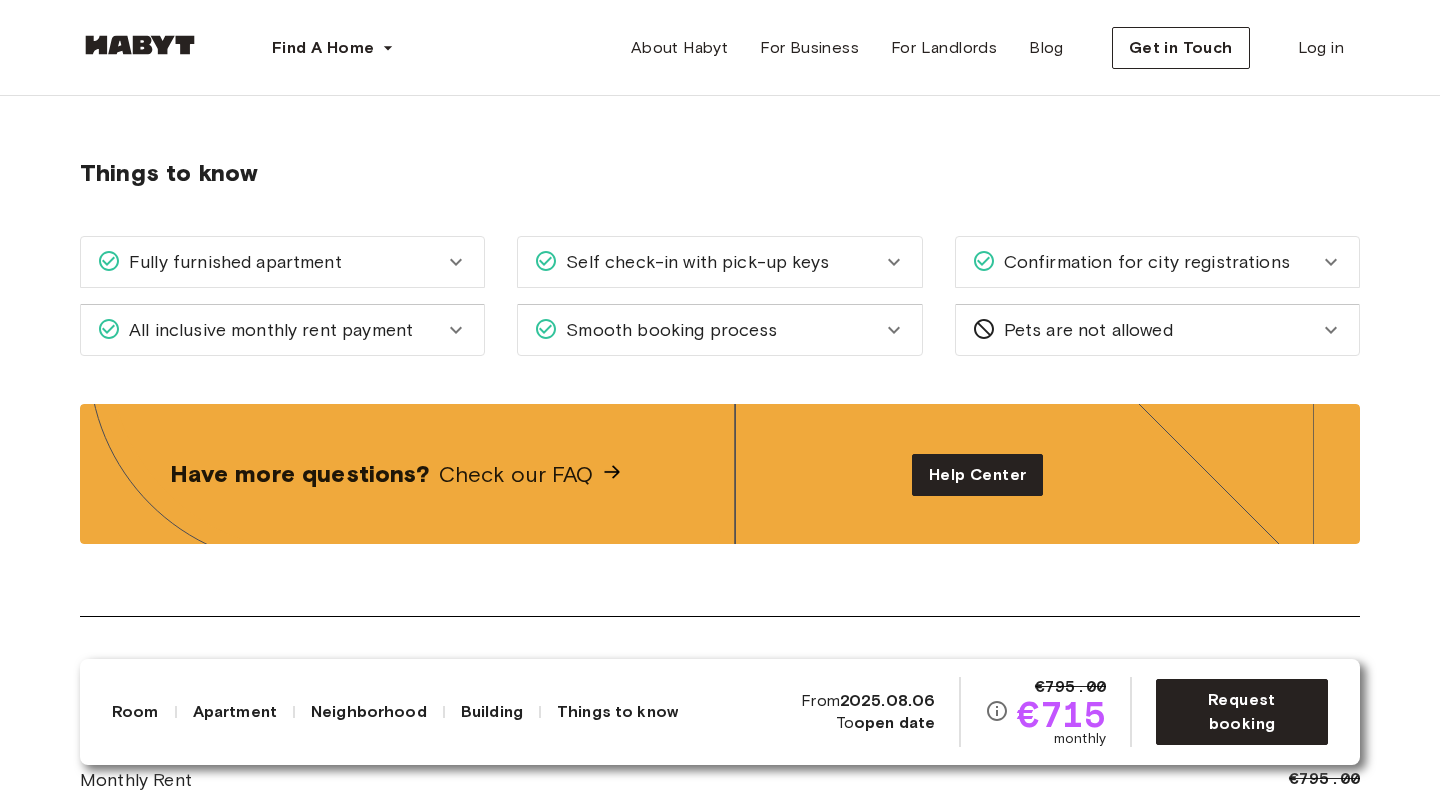click 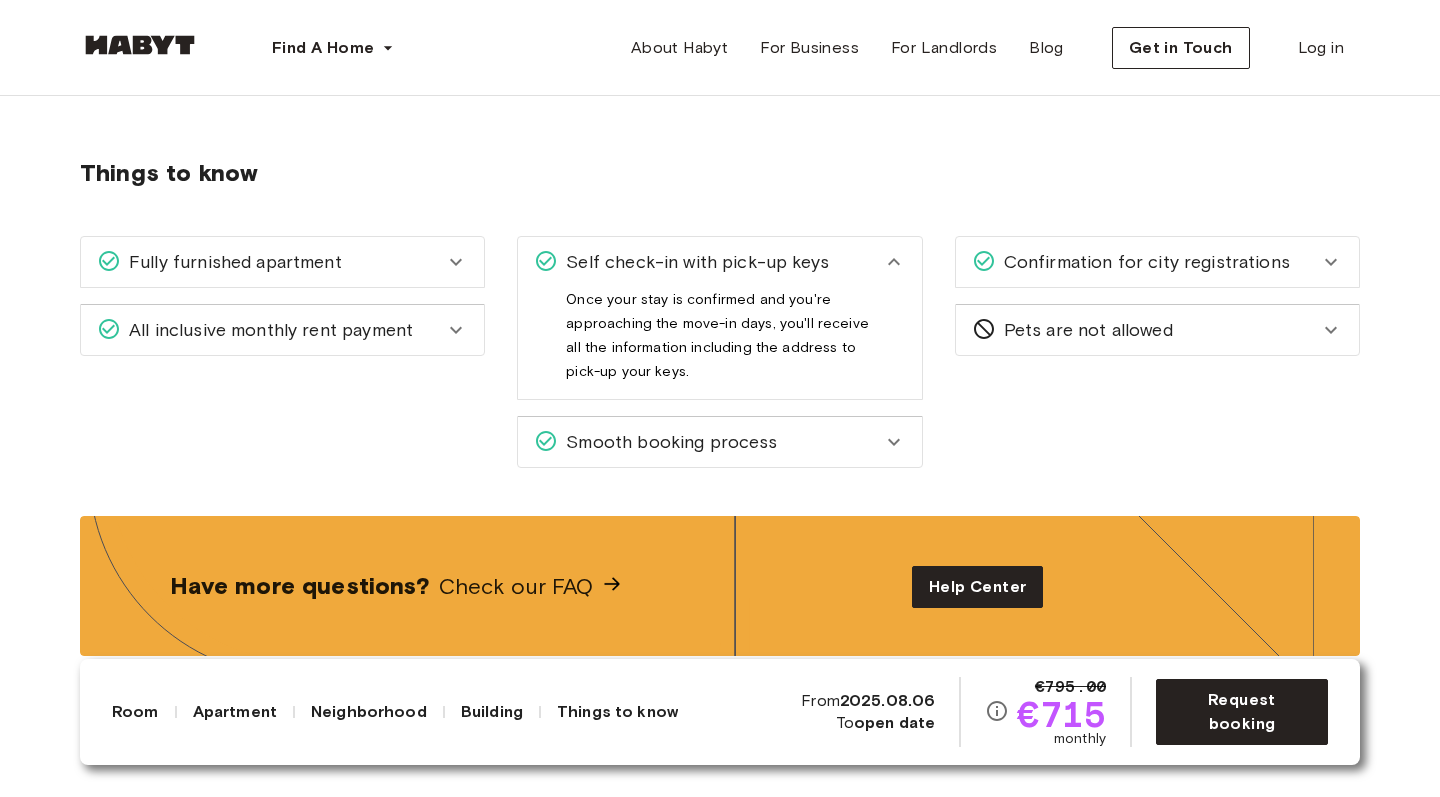 click 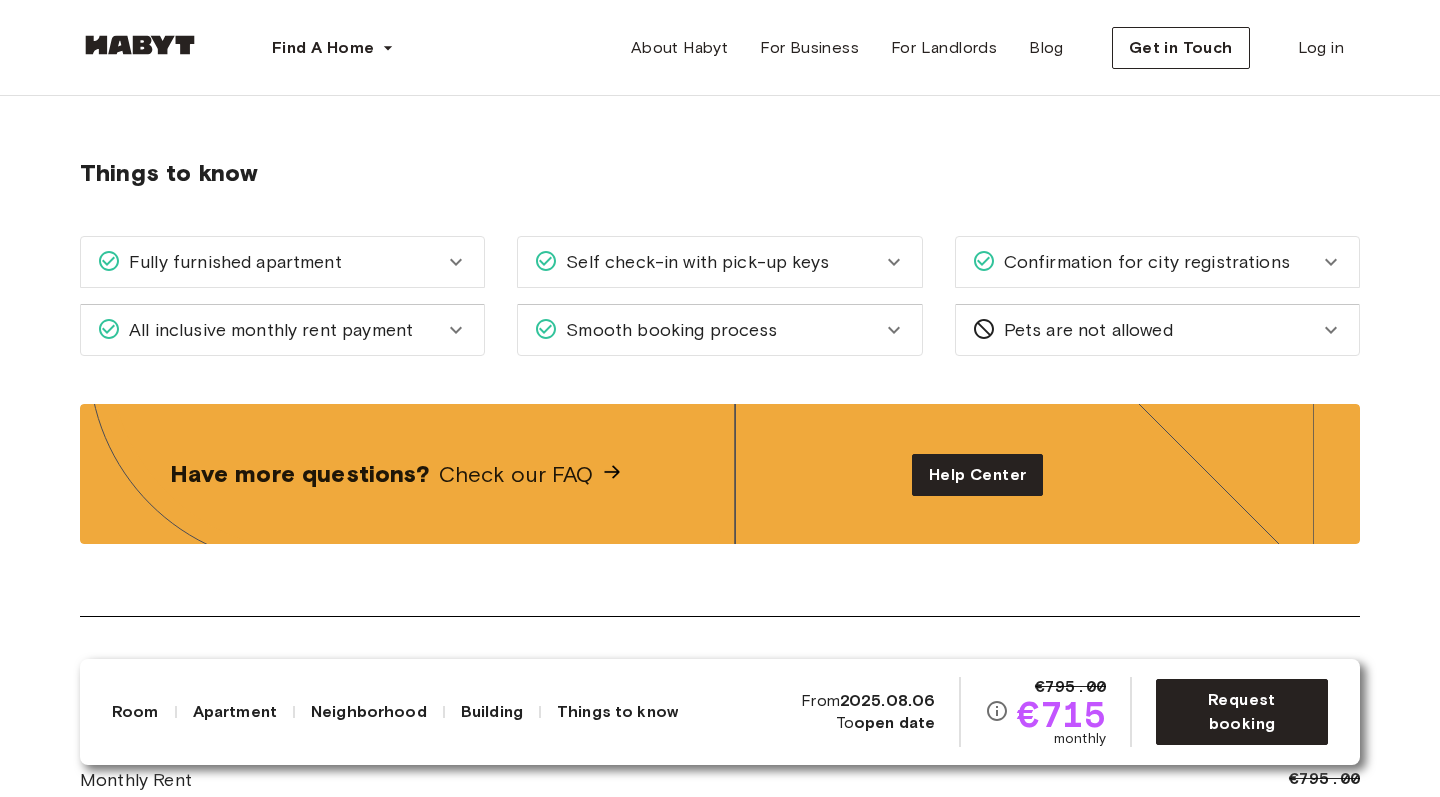 click on "Confirmation for city registrations" at bounding box center [1145, 262] 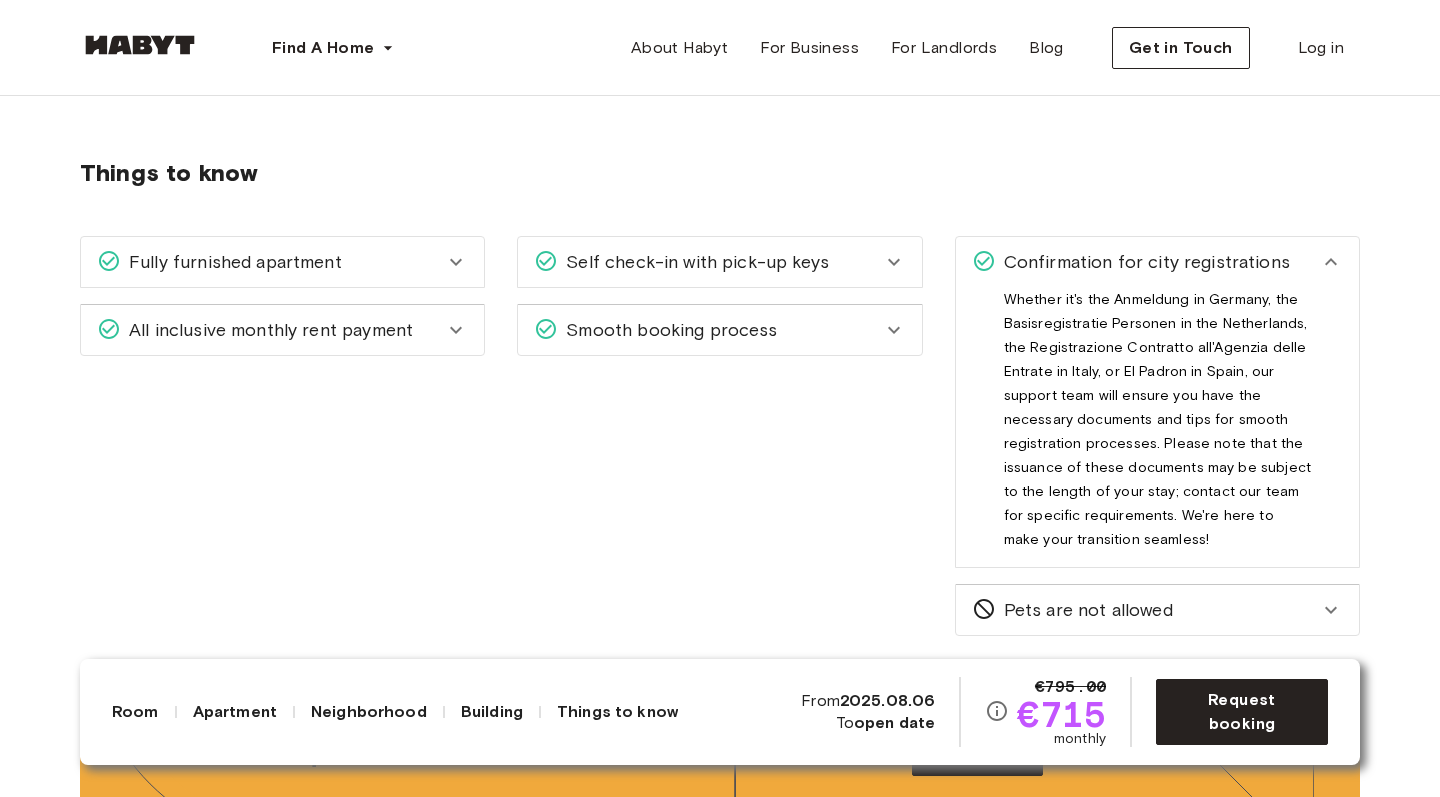click on "Confirmation for city registrations" at bounding box center (1145, 262) 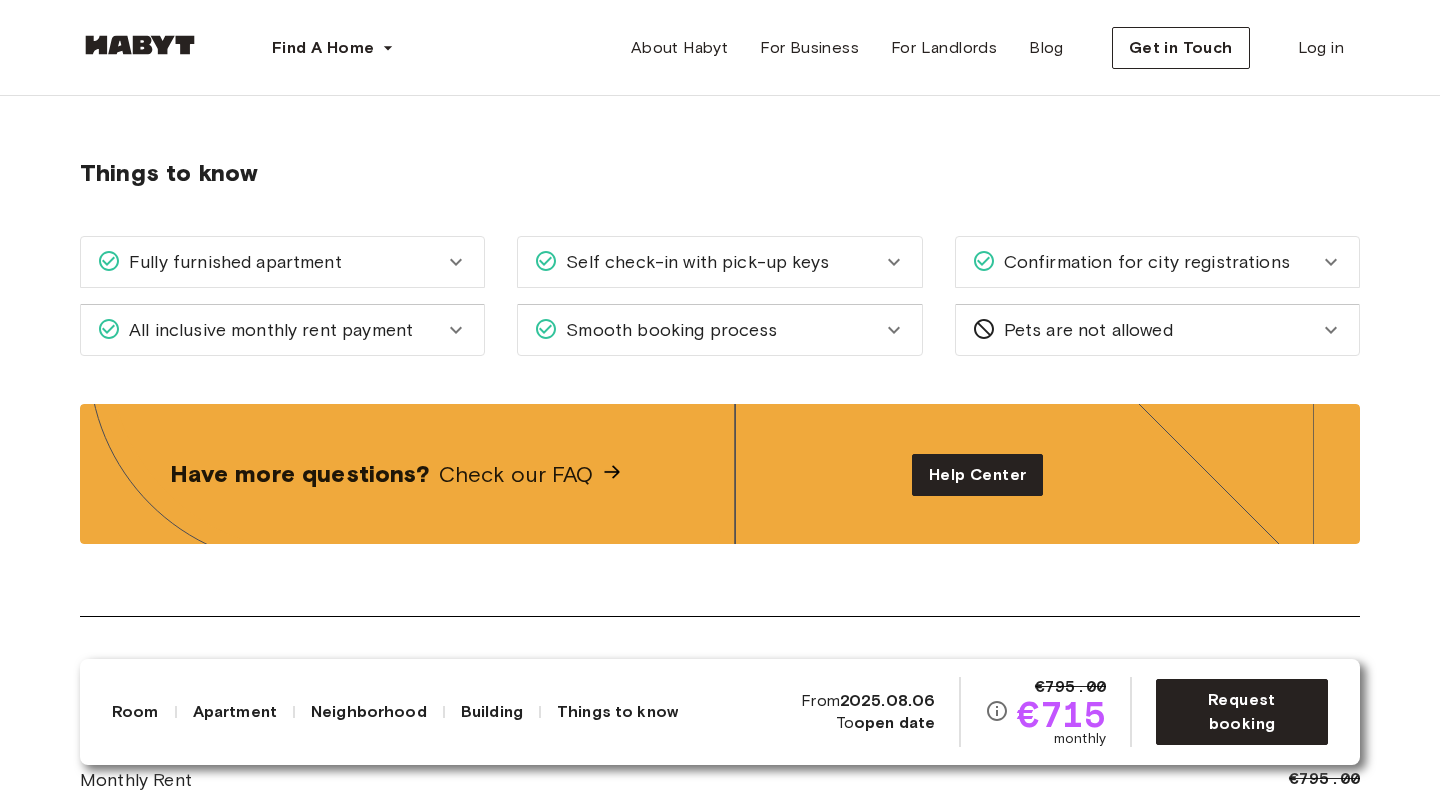 click on "Europe Milan Private Room Private Room Via Copernico 51 Available from  Aug 06 €795.00 €715 monthly Request booking Show all photos About the room Ref. number:   IT-14-067-001-03H Cozy room in a newly renovated apartment. The room has all that you need to live, work and study here. From appliances to linen, internet and more. 15 sqm. Shared balcony 140 x 200cm mattress Wardrobe Desk and chair About the apartment The apartment is designed in a modern style with spacious rooms and a great kitchen. All costs are included in the rent, including bills, internet, and more! 171 sqm. 3rd Floor 6 bedrooms Kitchen utensils Shared terrace 2 shared bathrooms WiFi Fully-equipped kitchen Washing Machine All rooms in this apartment Via Copernico 51 20 sqm. 6 bedrooms 3rd Floor From  Jan 01 €840 monthly Via Copernico 51 18 sqm. 6 bedrooms 3rd Floor From  Jan 01 €830 monthly Via Copernico 51 15 sqm. 6 bedrooms 3rd Floor From  Aug 06 €715 monthly Via Copernico 51 17 sqm. 6 bedrooms 3rd Floor From  Jan 01 €820 From" at bounding box center (720, 171) 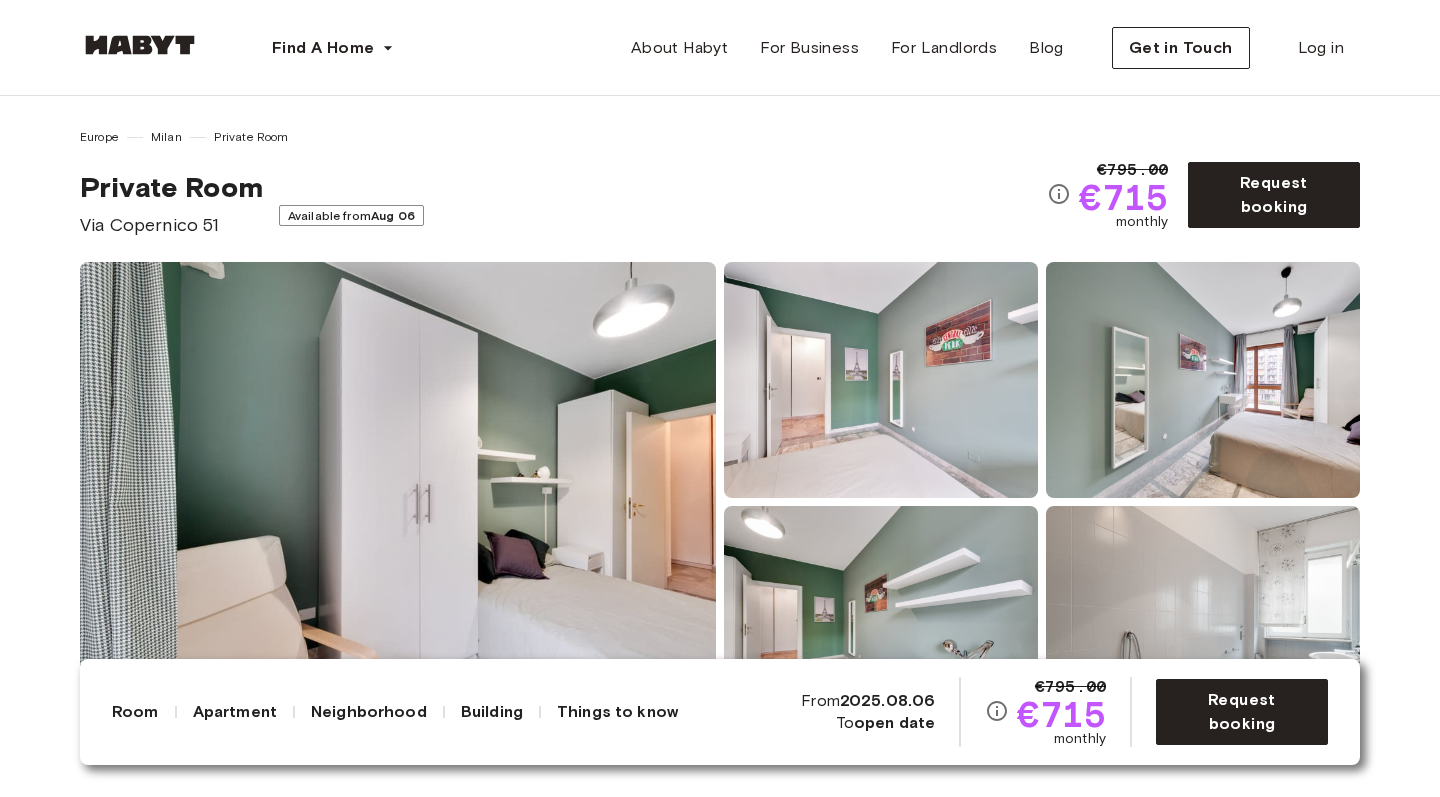 scroll, scrollTop: 0, scrollLeft: 0, axis: both 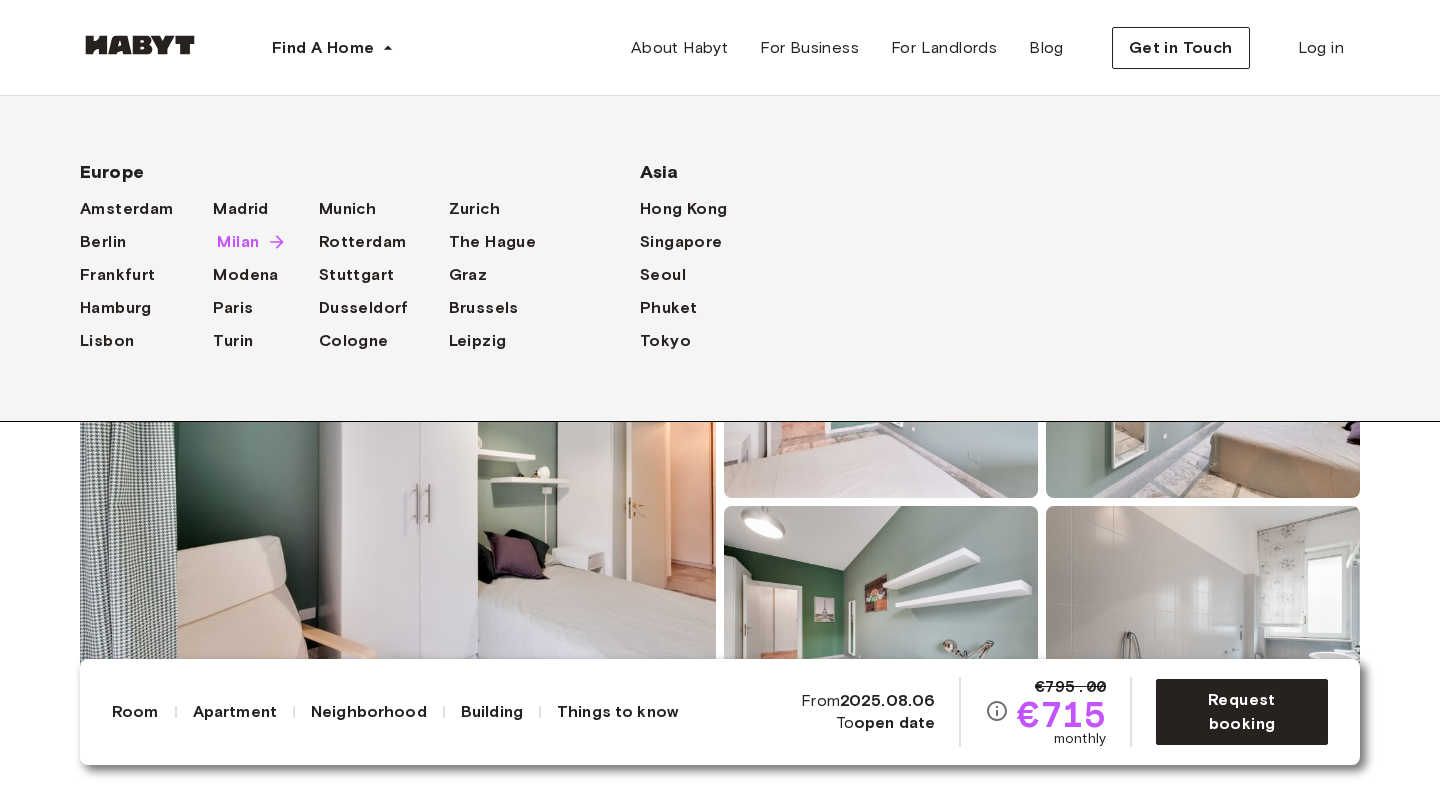 click on "Milan" at bounding box center [238, 242] 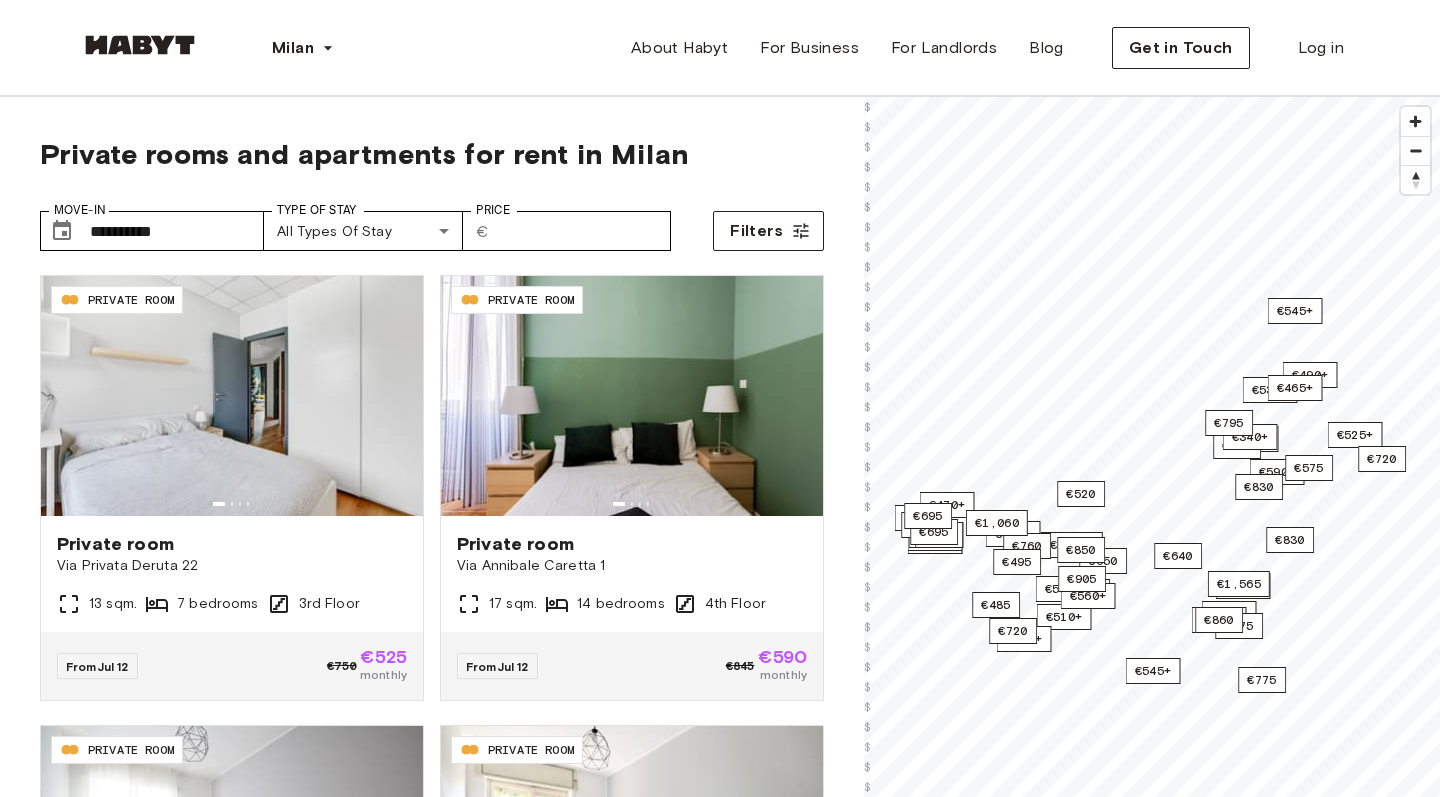 click on "**********" at bounding box center (432, 584) 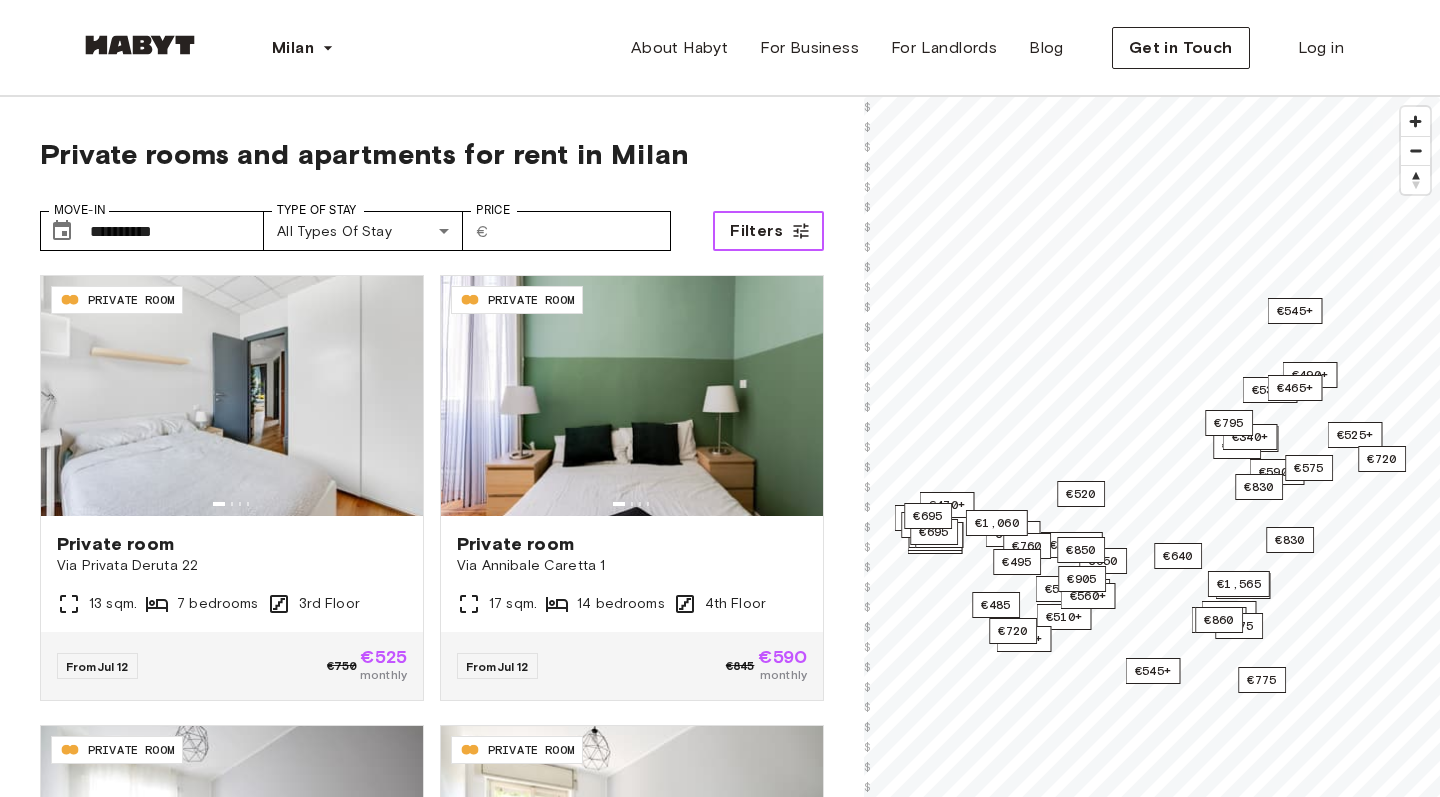 click on "Filters" at bounding box center (768, 231) 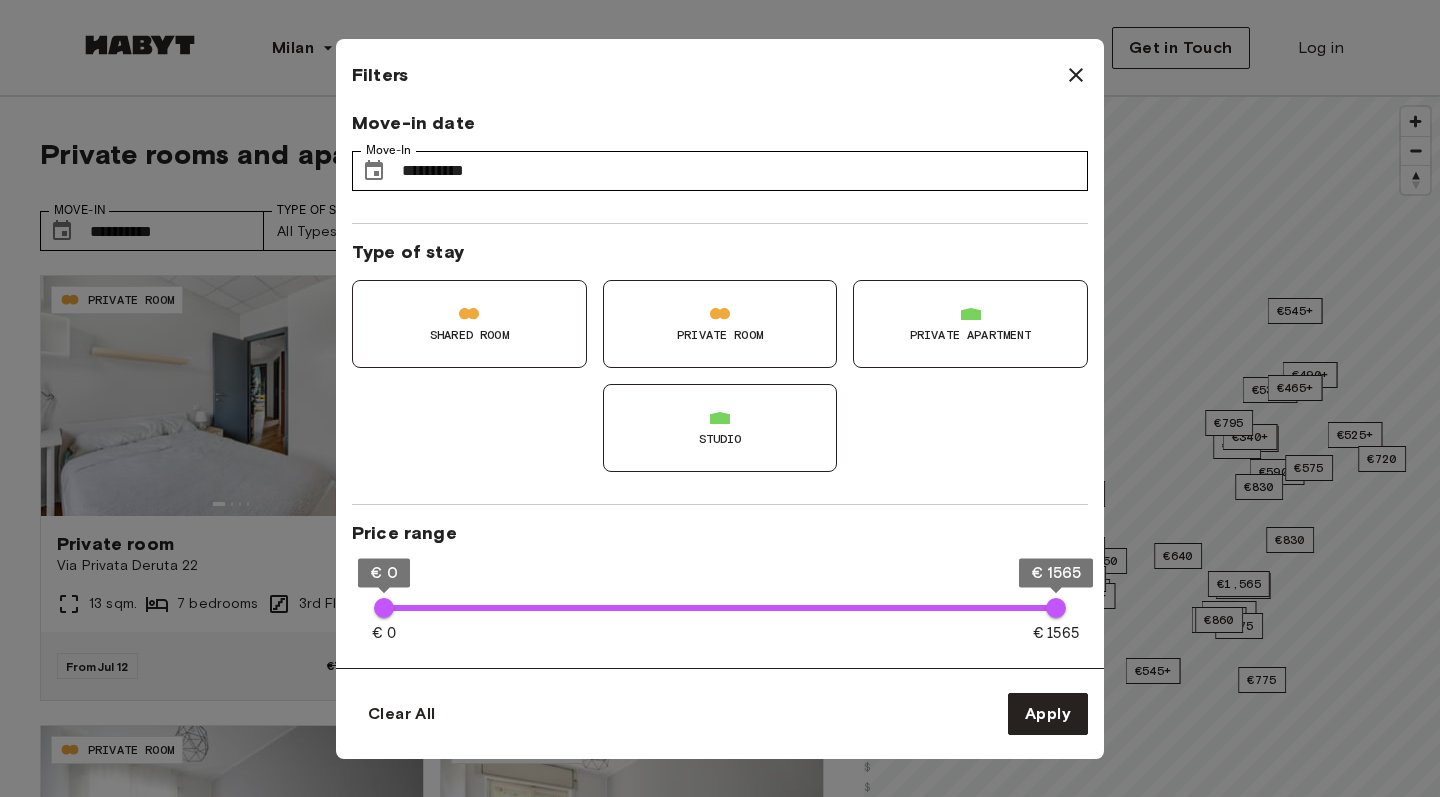click on "Private Room" at bounding box center (720, 324) 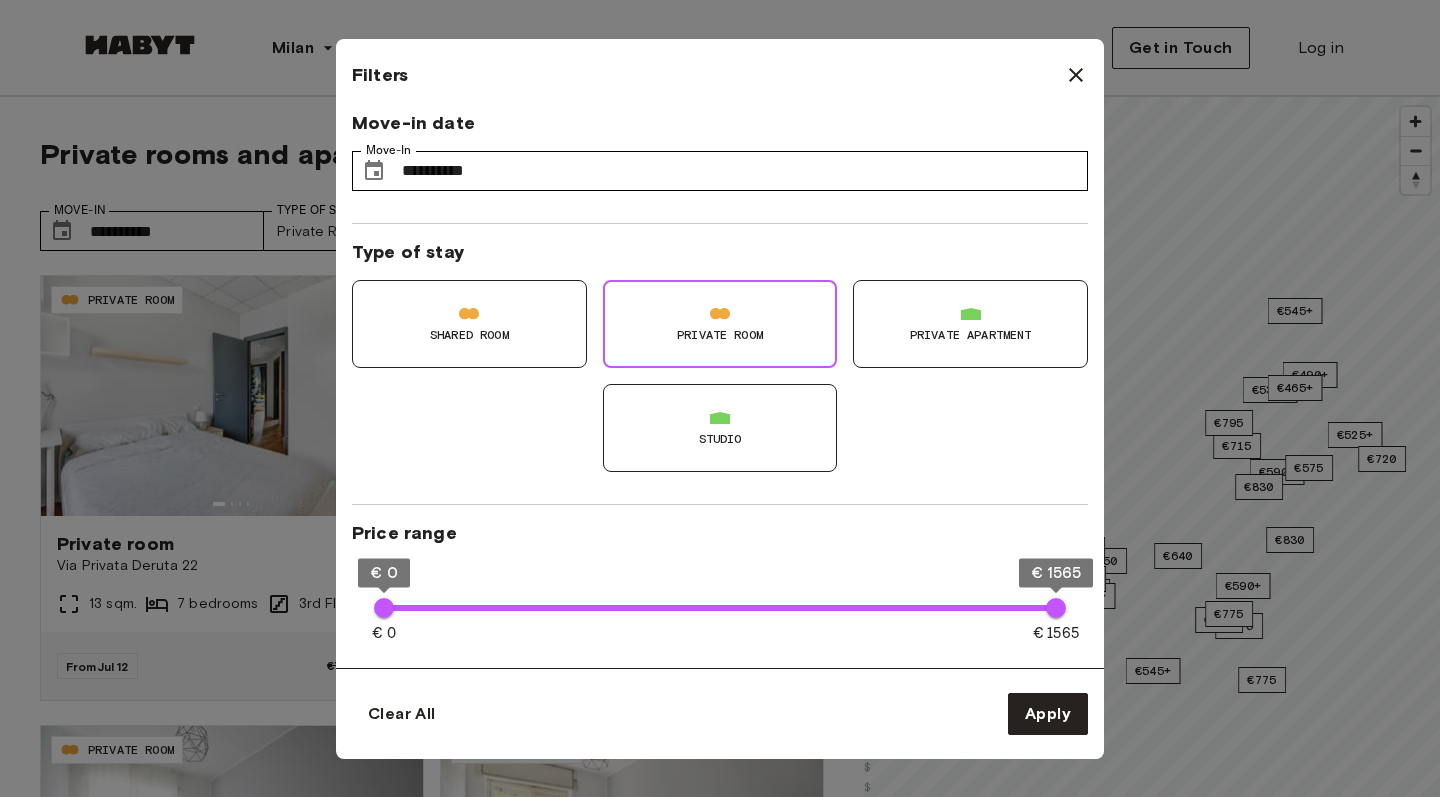 click on "Private apartment" at bounding box center (970, 324) 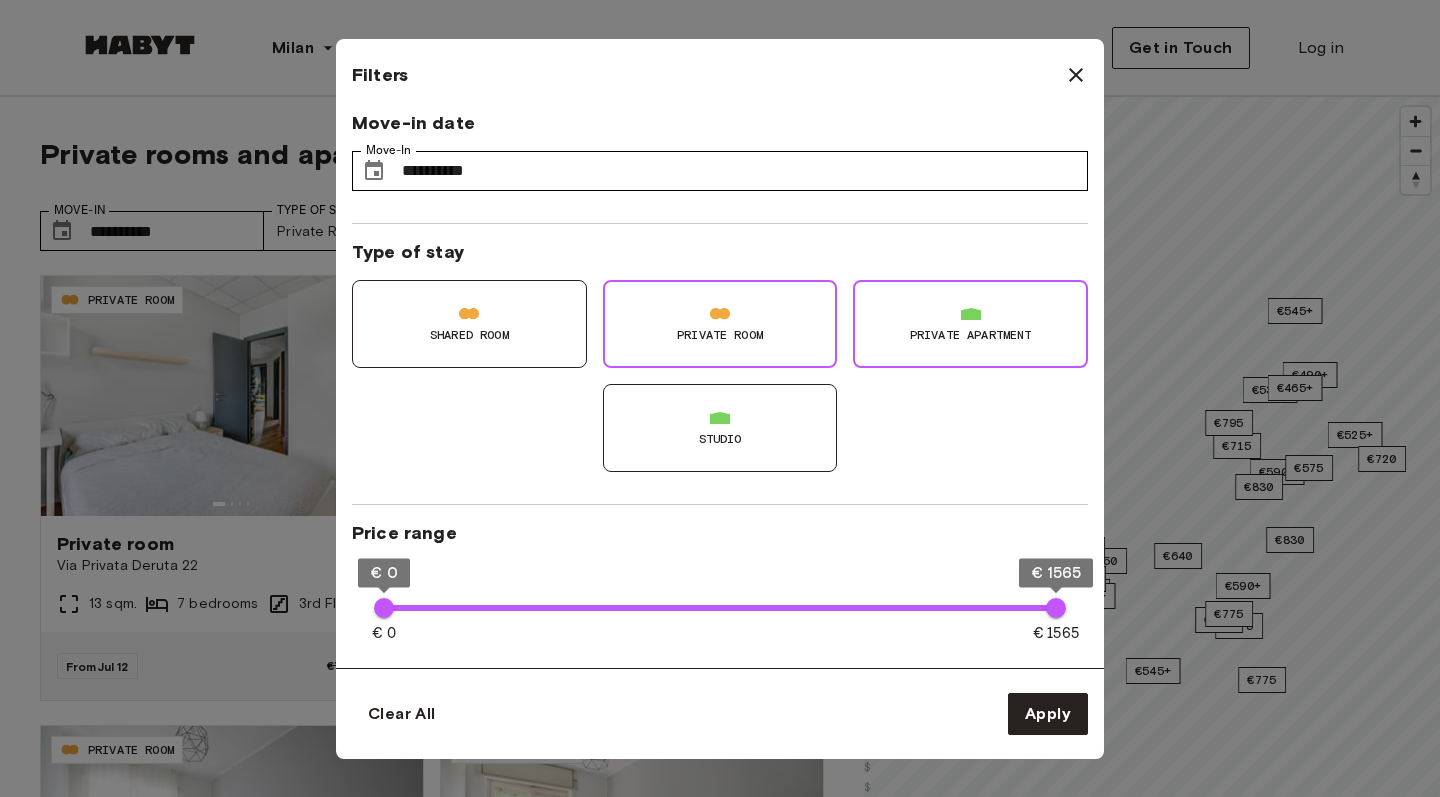 click on "Studio" at bounding box center [720, 428] 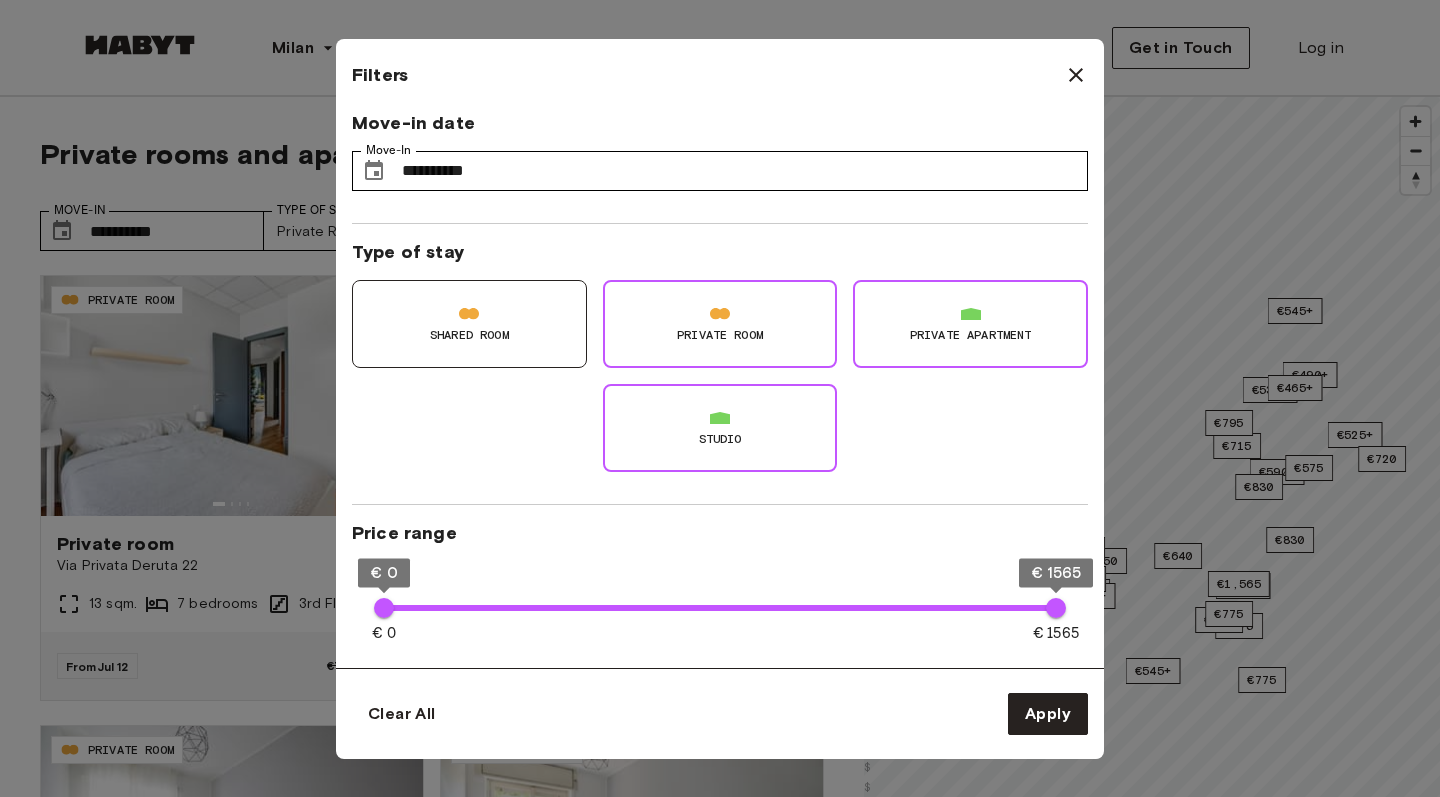 click on "Shared Room Private Room Private apartment Studio" at bounding box center (712, 368) 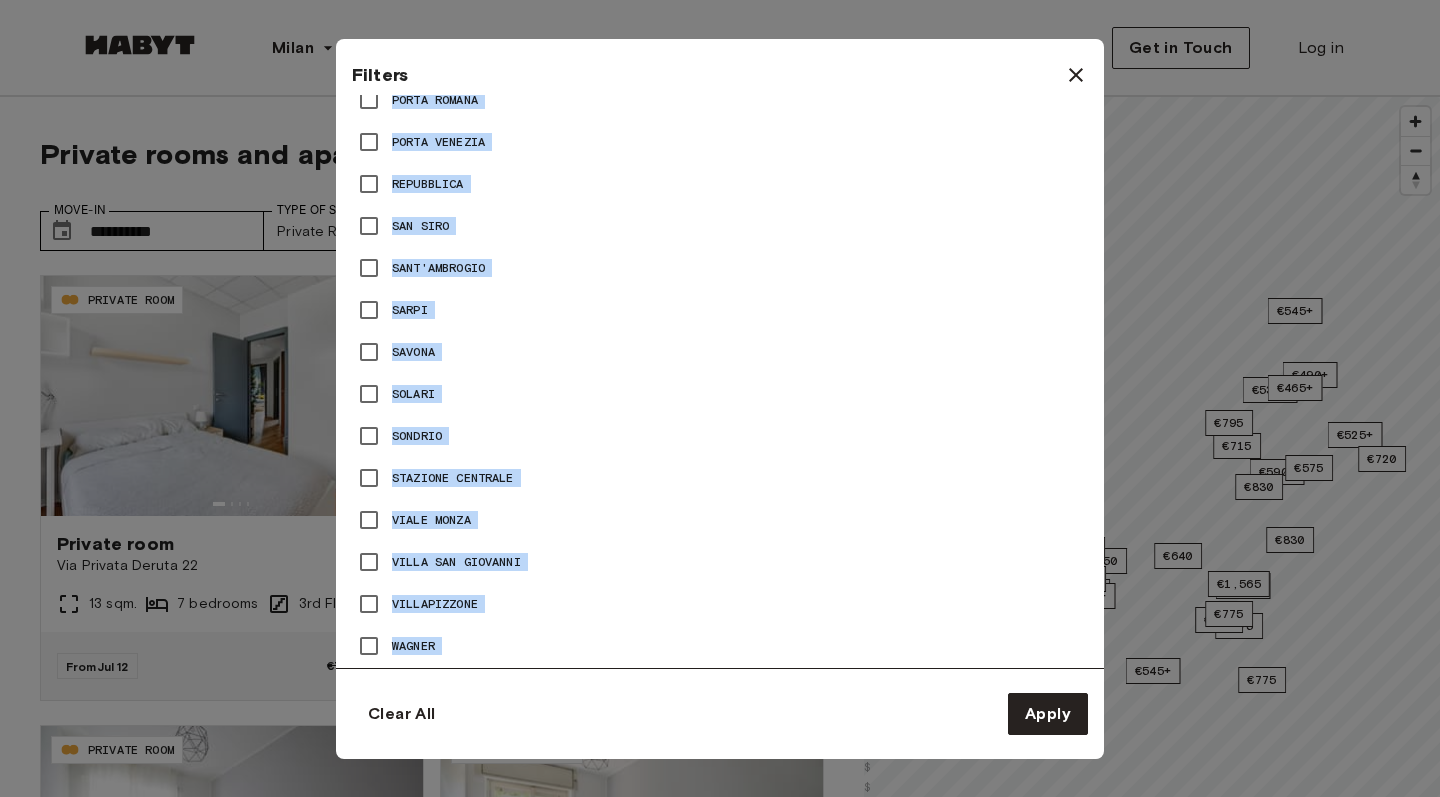 drag, startPoint x: 909, startPoint y: 417, endPoint x: 941, endPoint y: 736, distance: 320.601 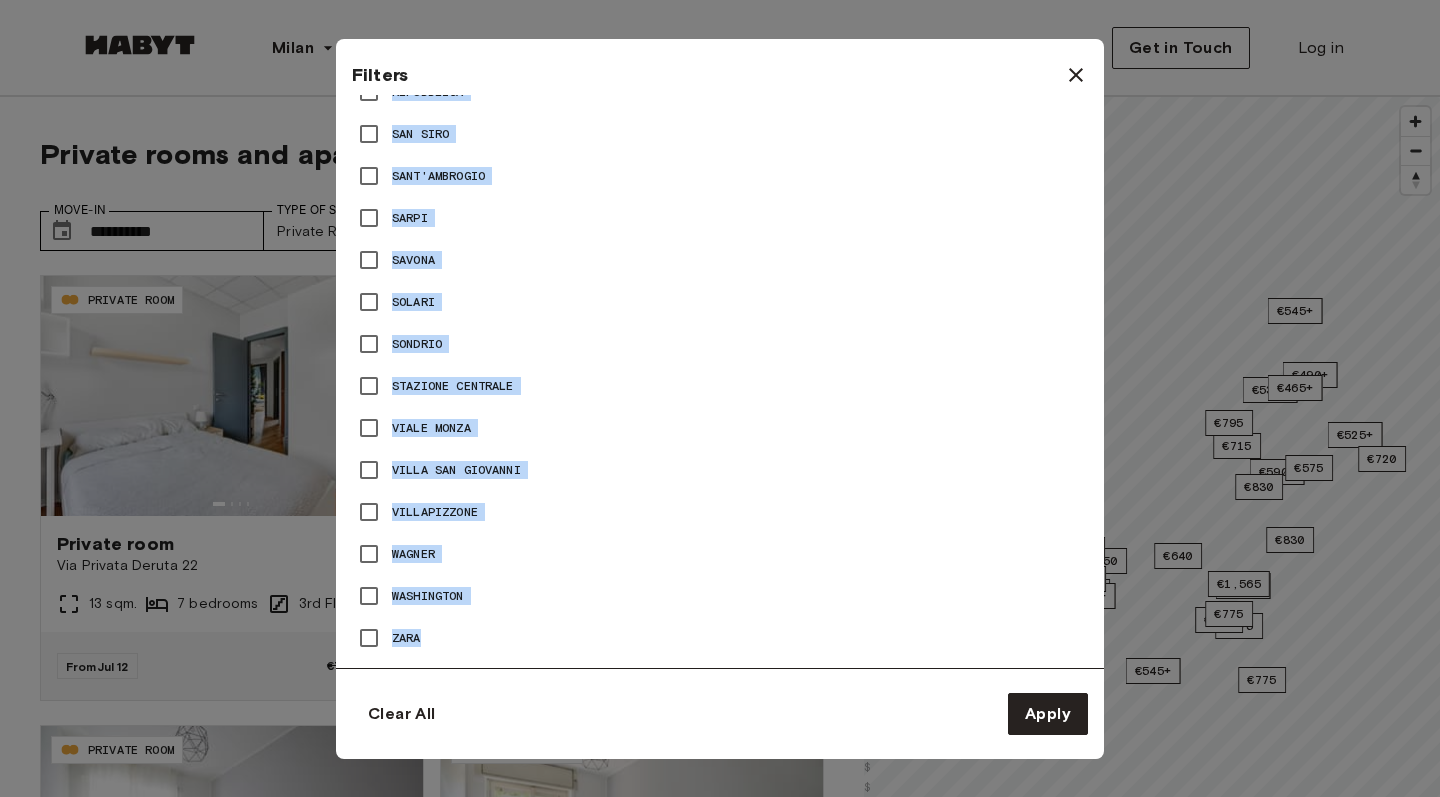 drag, startPoint x: 940, startPoint y: 724, endPoint x: 1073, endPoint y: 123, distance: 615.5404 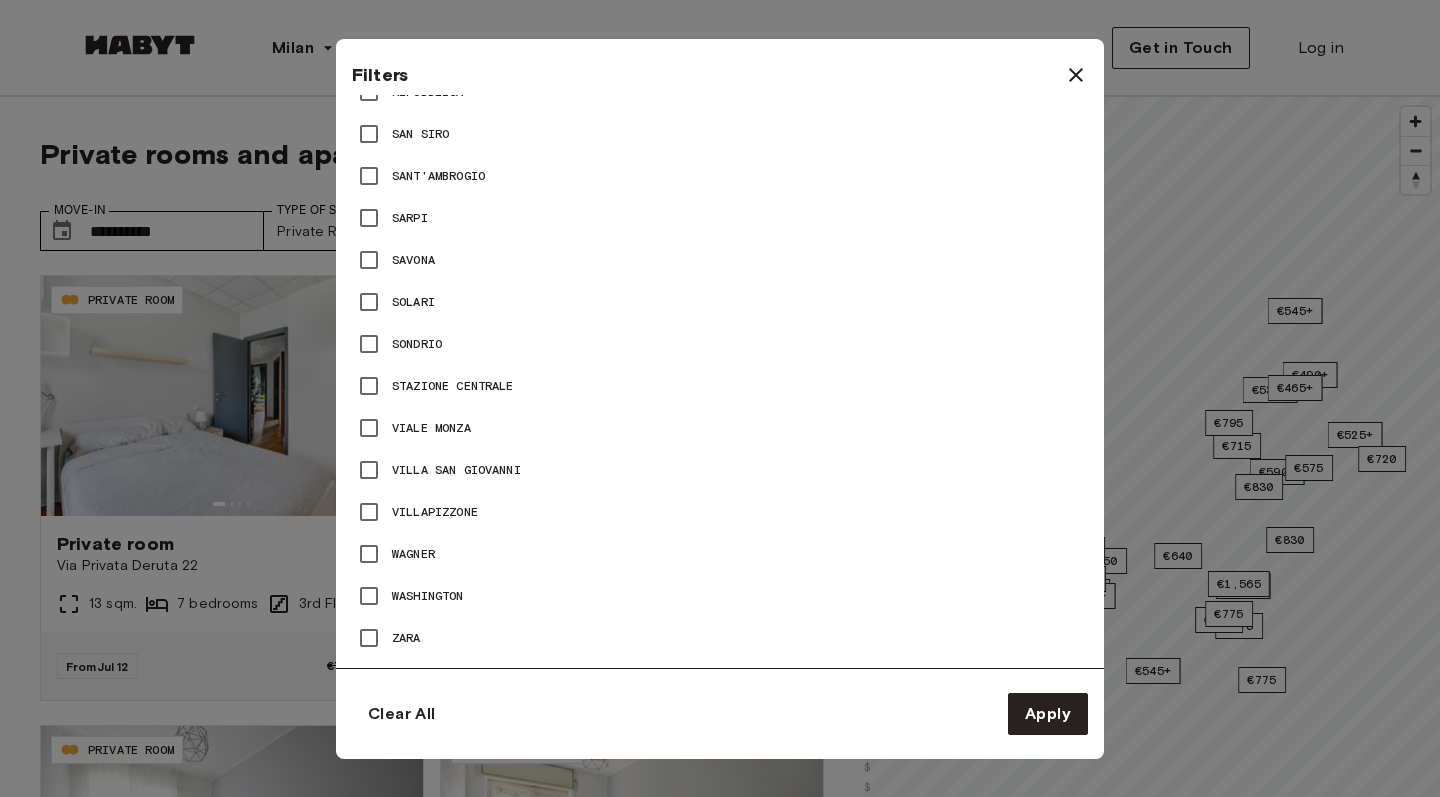 click on "Villapizzone" at bounding box center (720, 512) 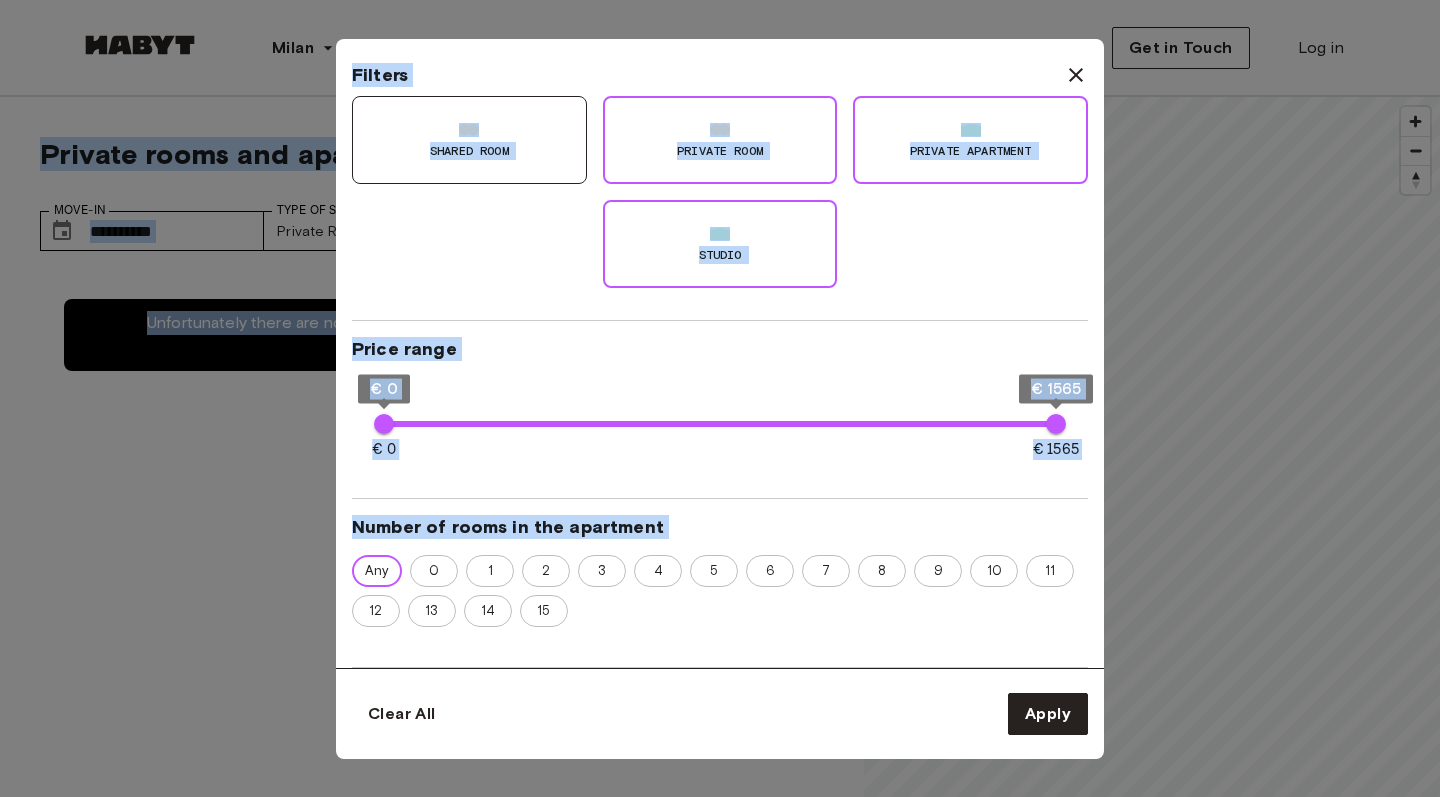 scroll, scrollTop: 0, scrollLeft: 0, axis: both 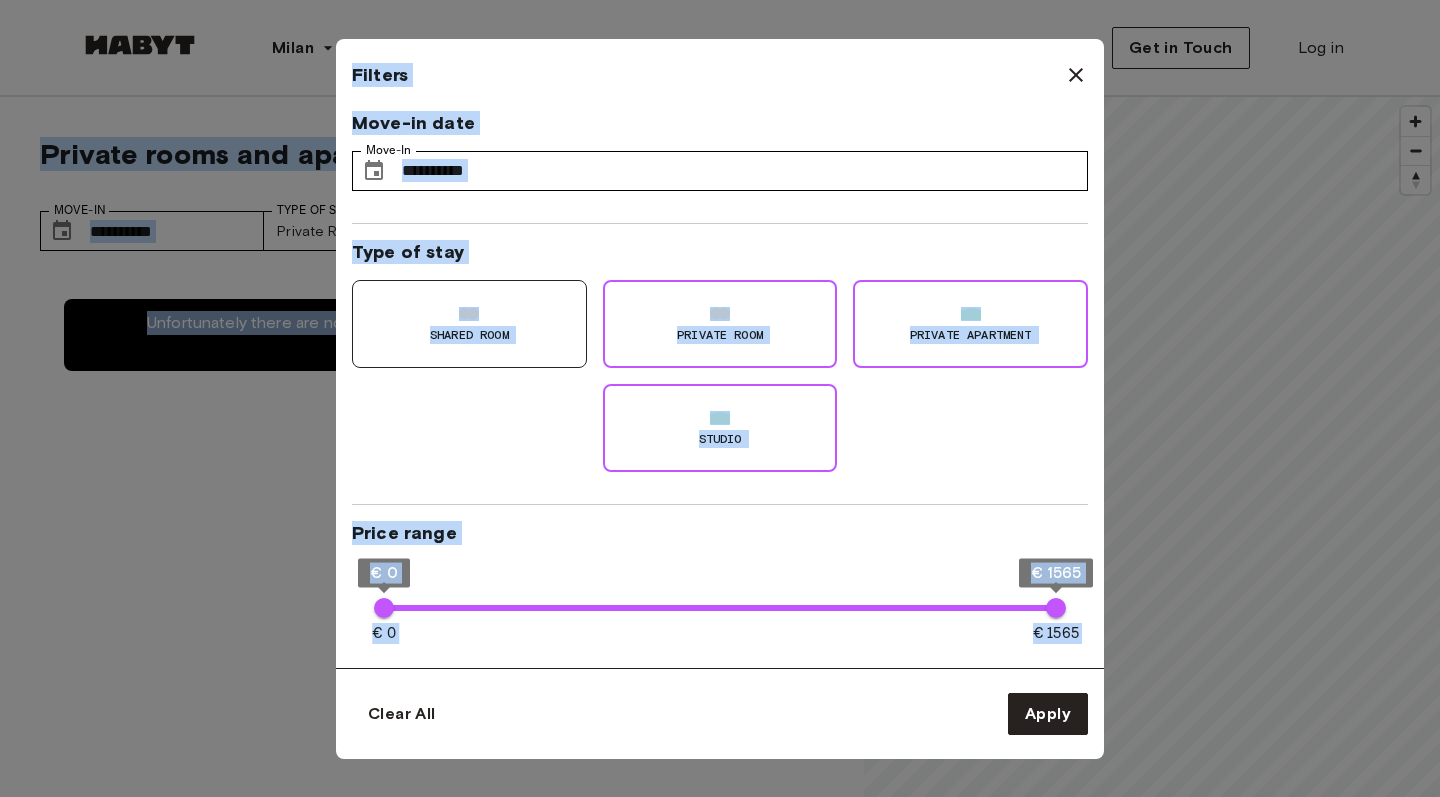 drag, startPoint x: 1048, startPoint y: 505, endPoint x: 1003, endPoint y: -58, distance: 564.79553 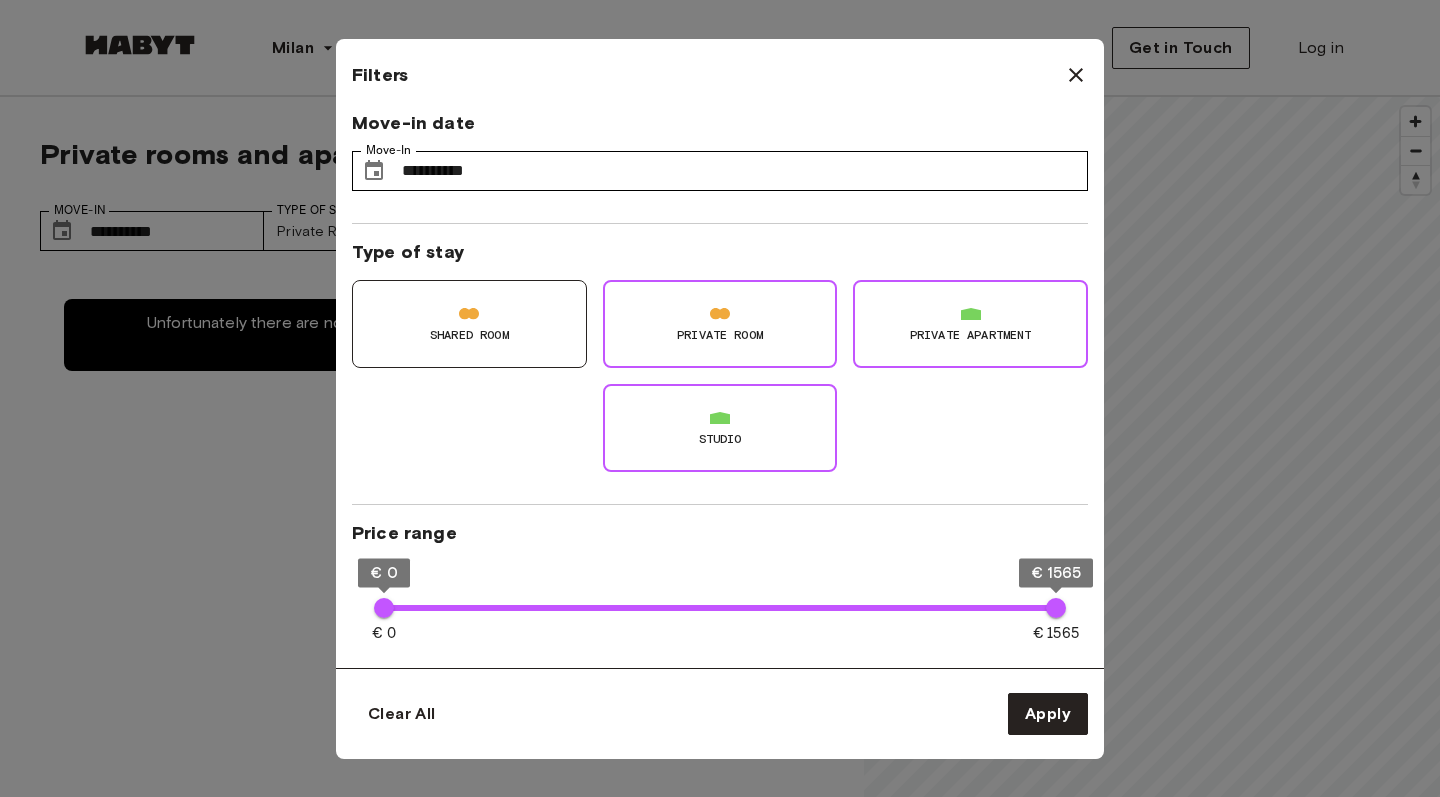 click on "Shared Room Private Room Private apartment Studio" at bounding box center [712, 368] 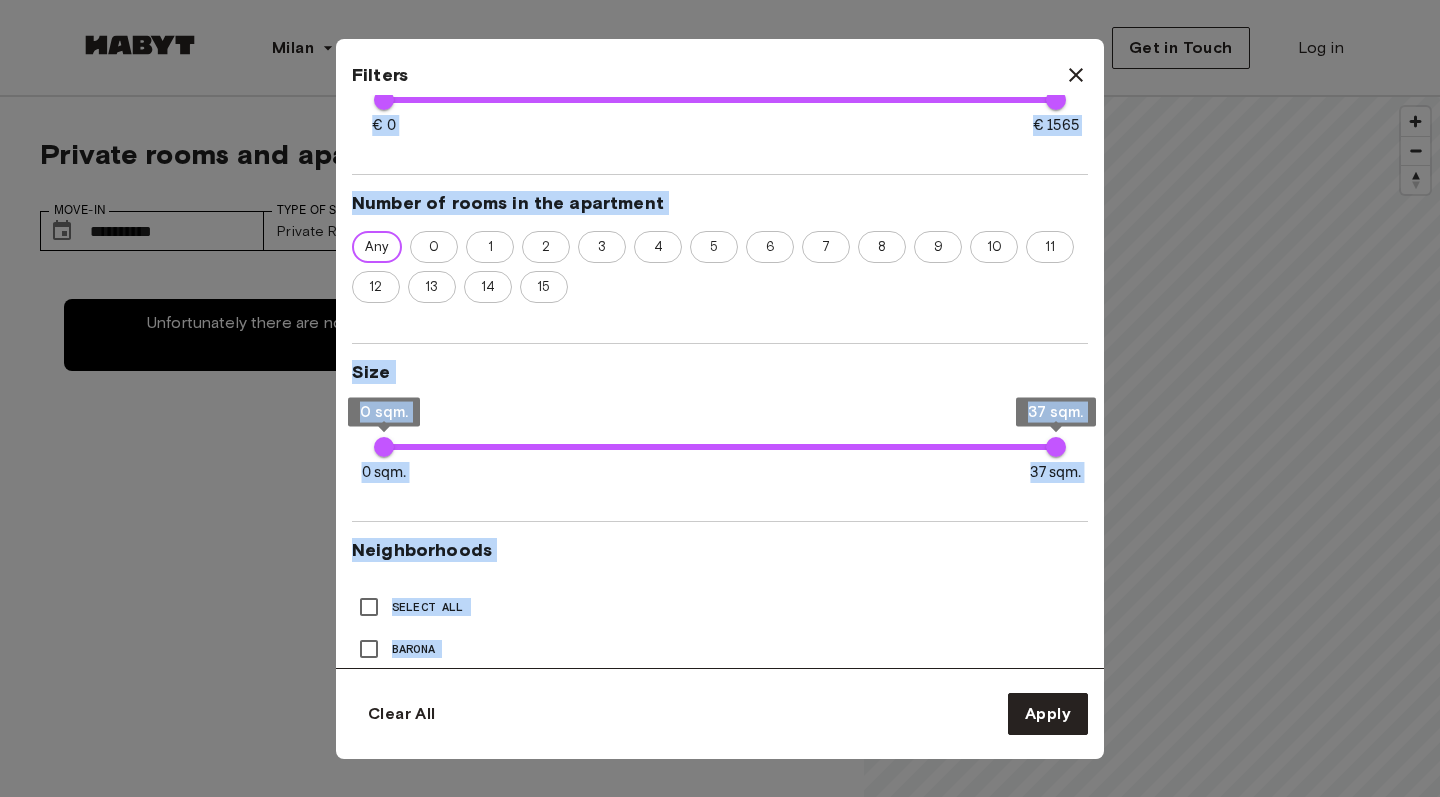 drag, startPoint x: 909, startPoint y: 410, endPoint x: 910, endPoint y: 742, distance: 332.0015 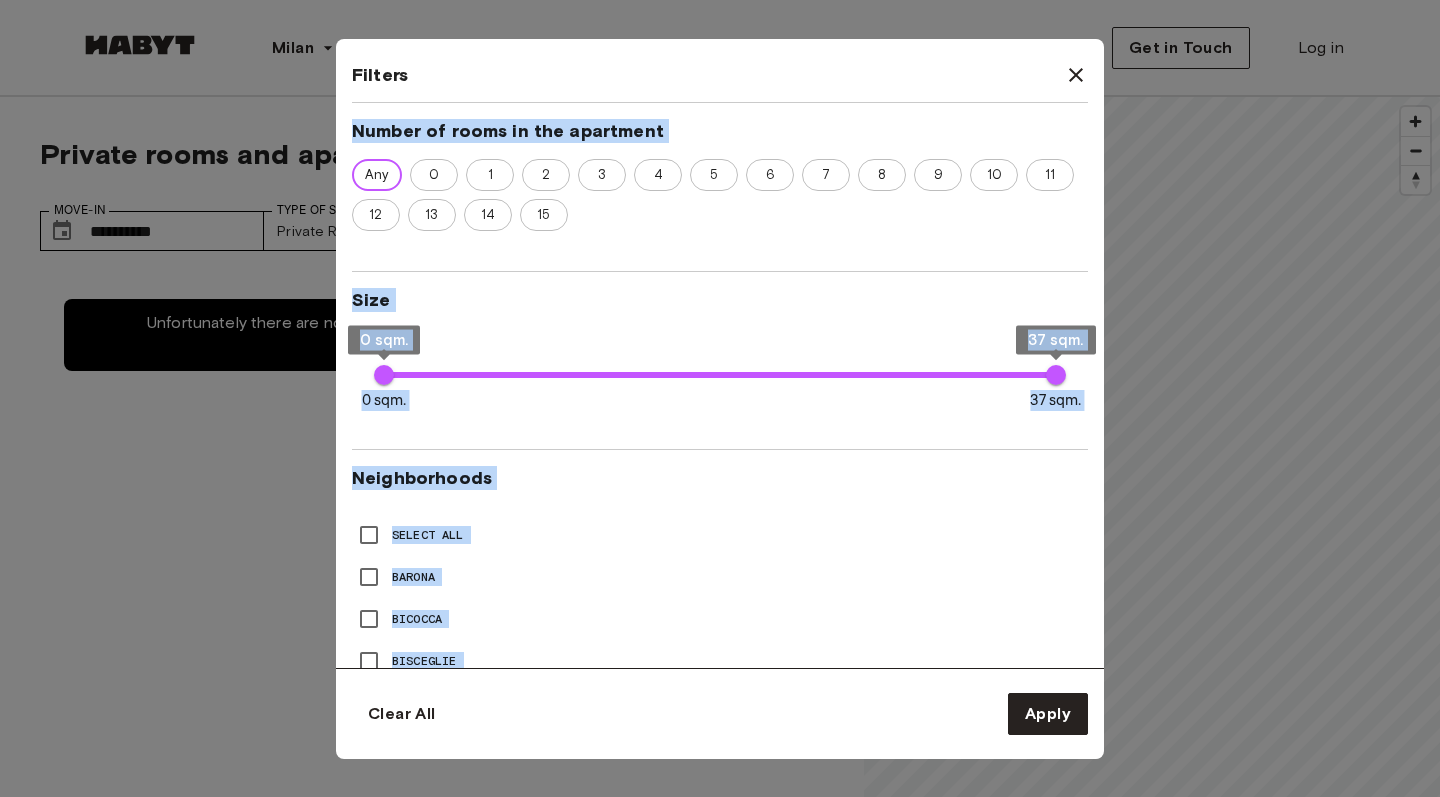 click on "Size 0 sqm. 37 sqm. 0 sqm. 37 sqm." at bounding box center [720, 361] 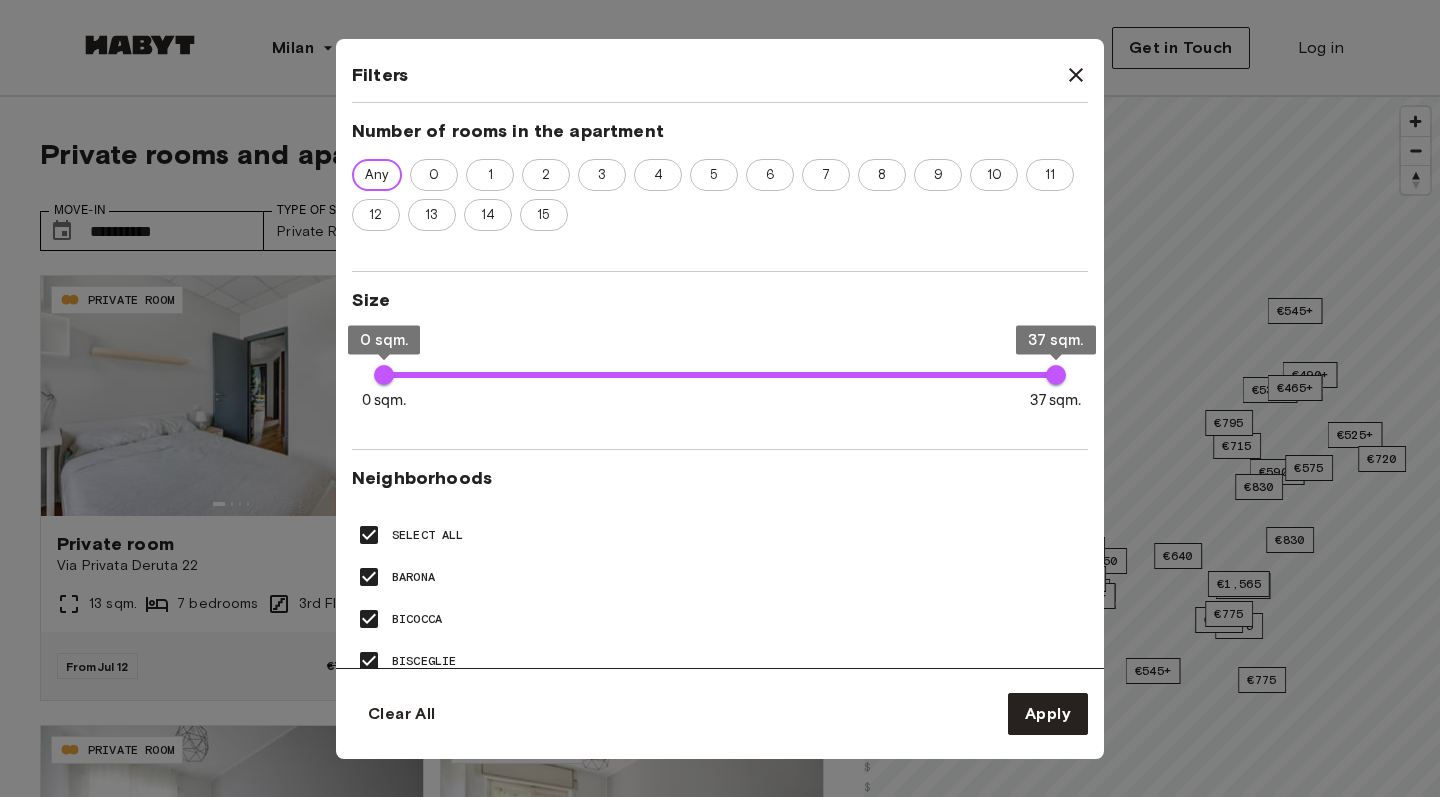 click on "Size 0 sqm. 37 sqm. 0 sqm. 37 sqm." at bounding box center [720, 361] 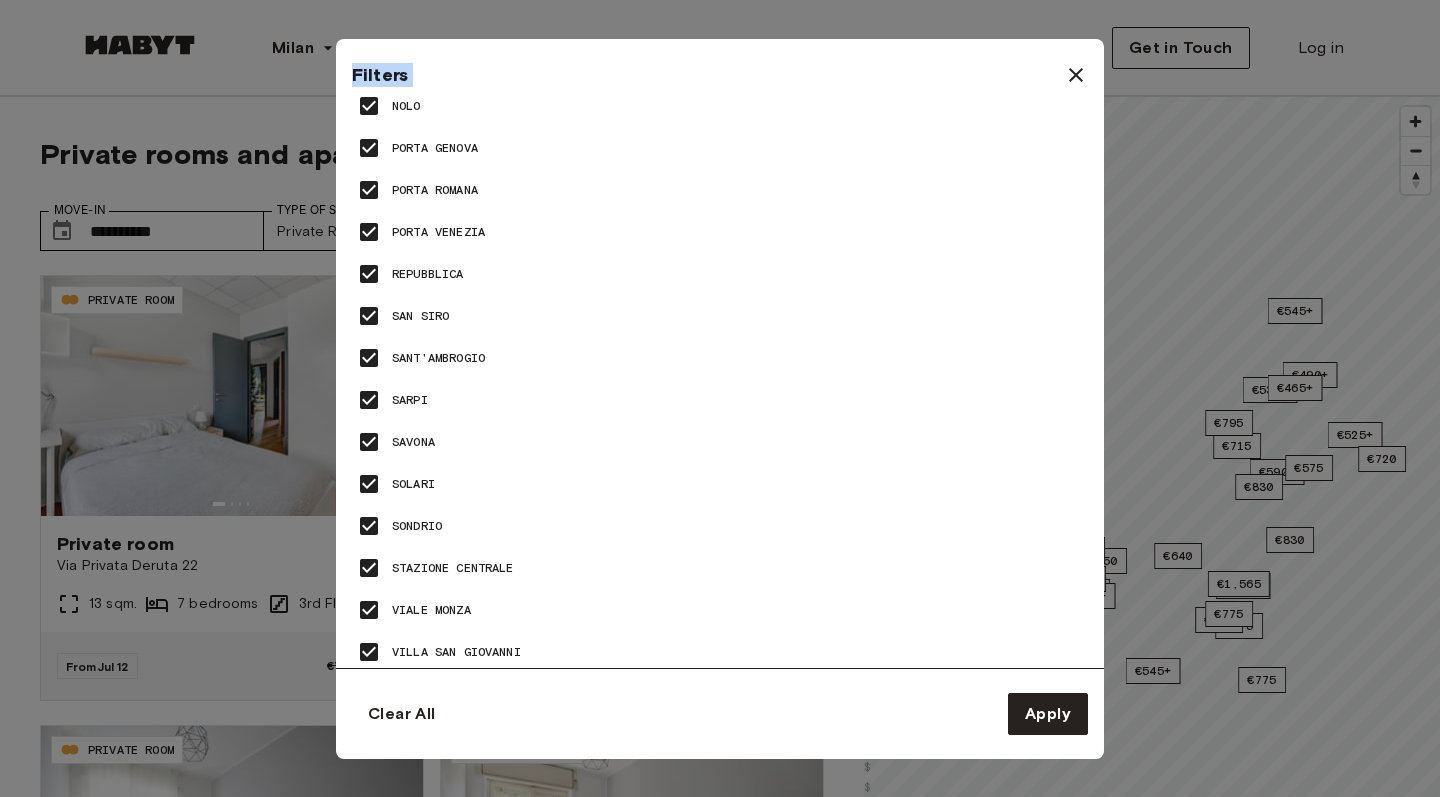 scroll, scrollTop: 2693, scrollLeft: 0, axis: vertical 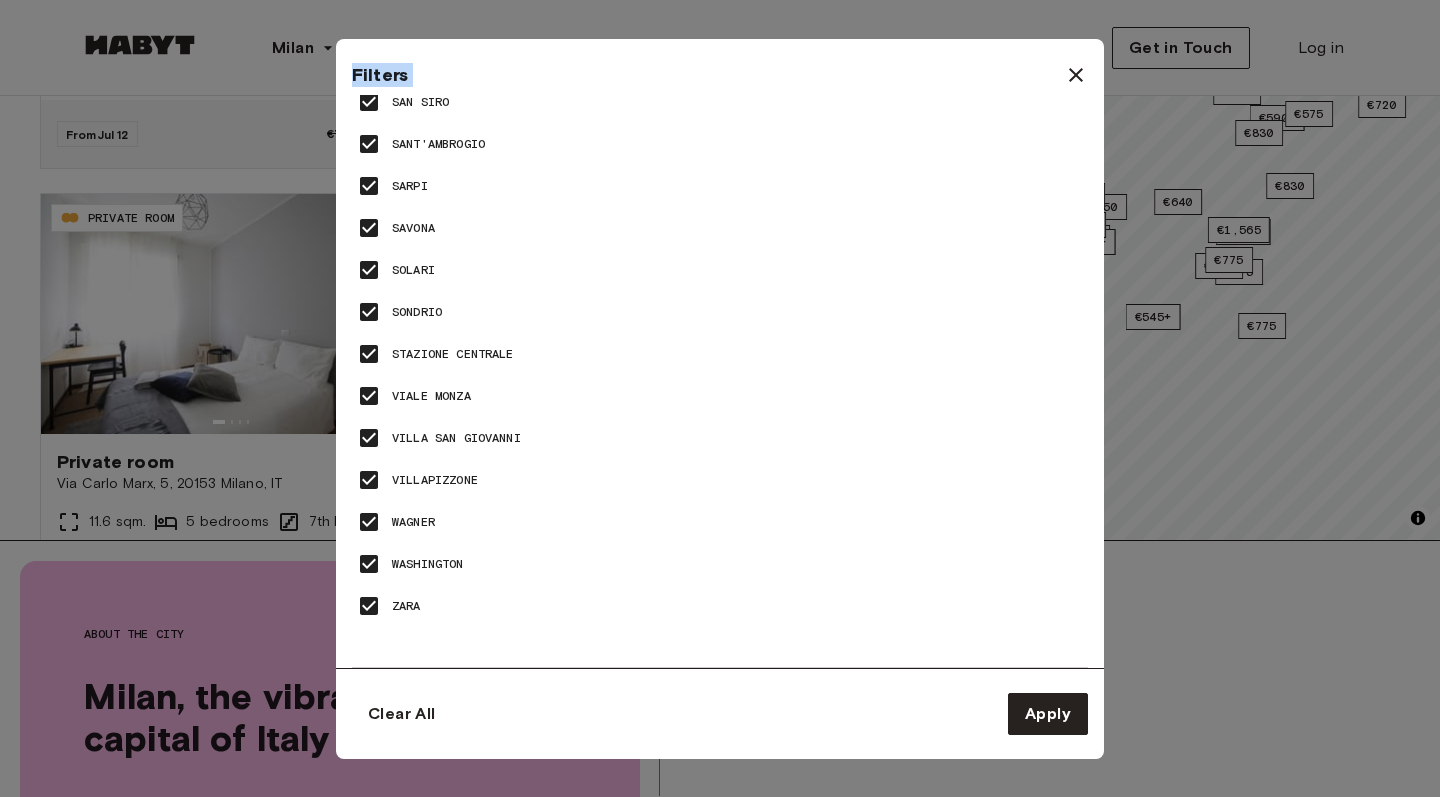 drag, startPoint x: 639, startPoint y: 426, endPoint x: 706, endPoint y: 796, distance: 376.01727 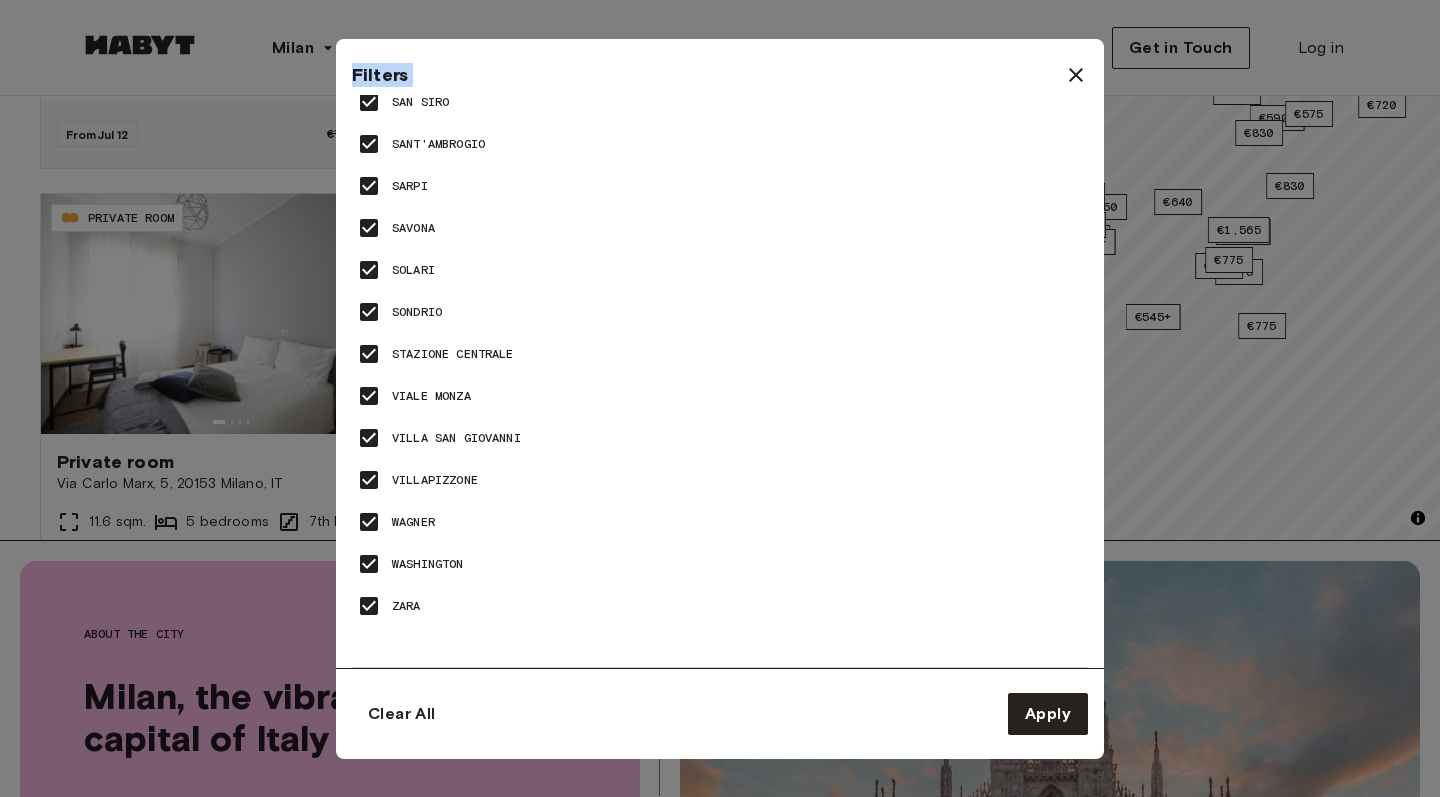 click on "**********" at bounding box center (720, 398) 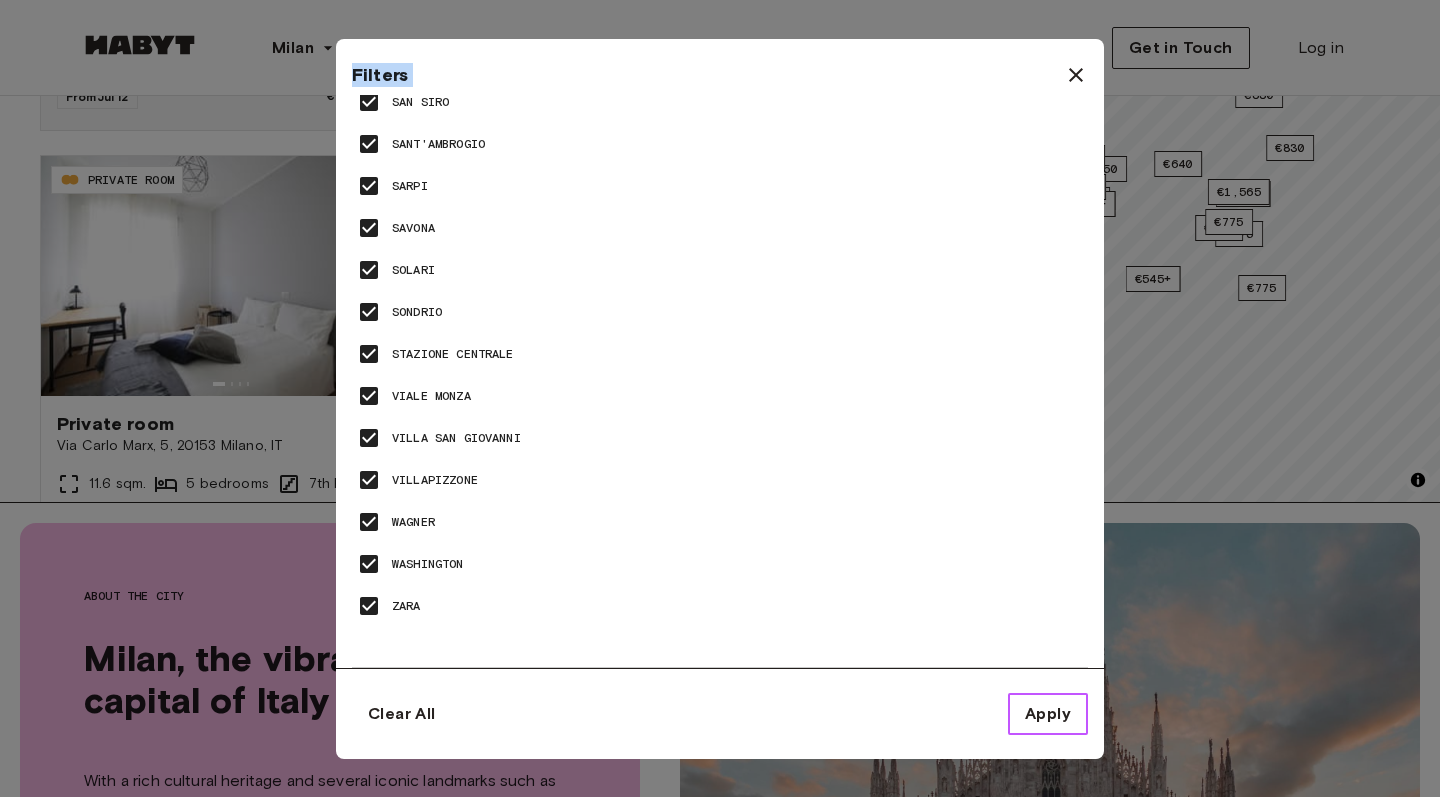 click on "Apply" at bounding box center (1048, 714) 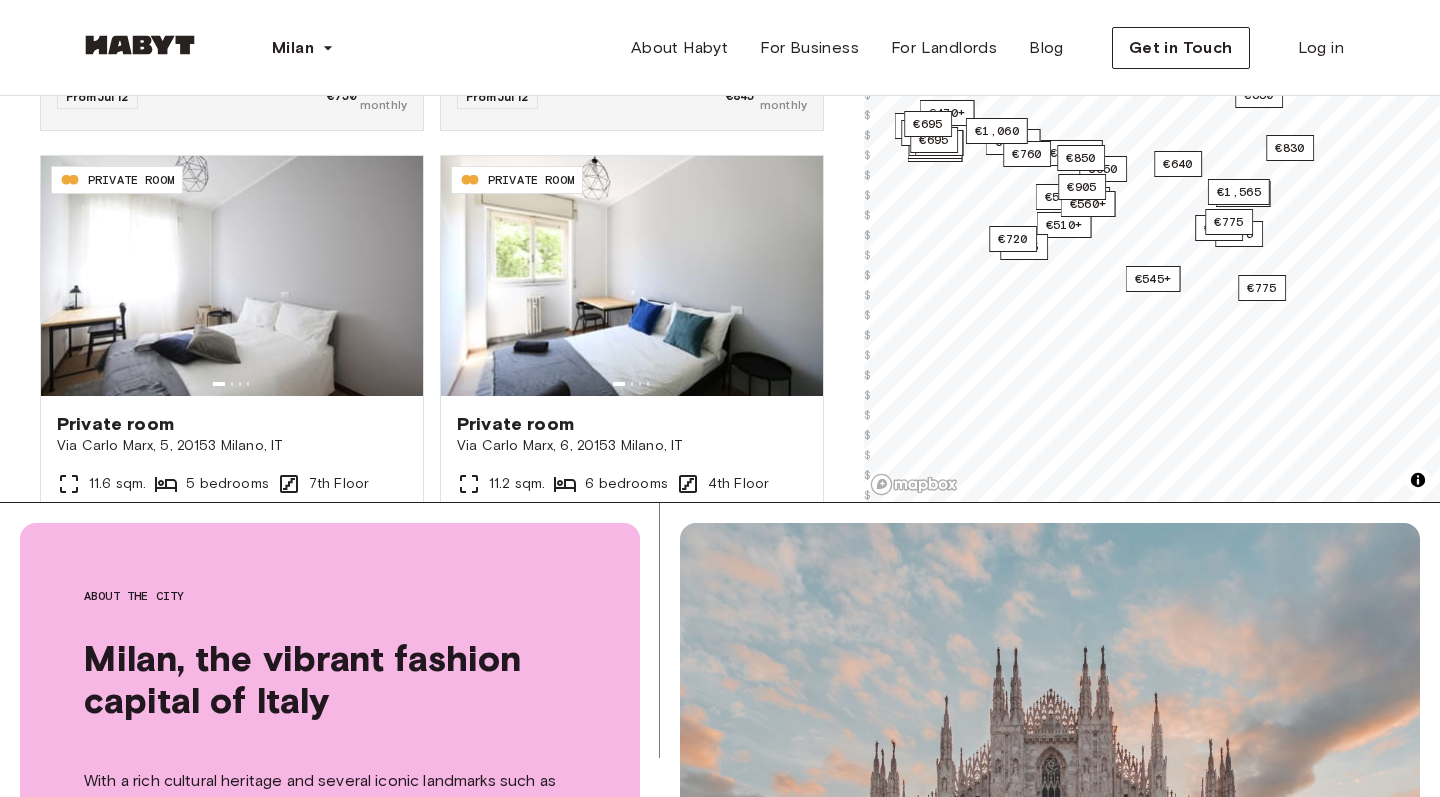 scroll, scrollTop: 0, scrollLeft: 0, axis: both 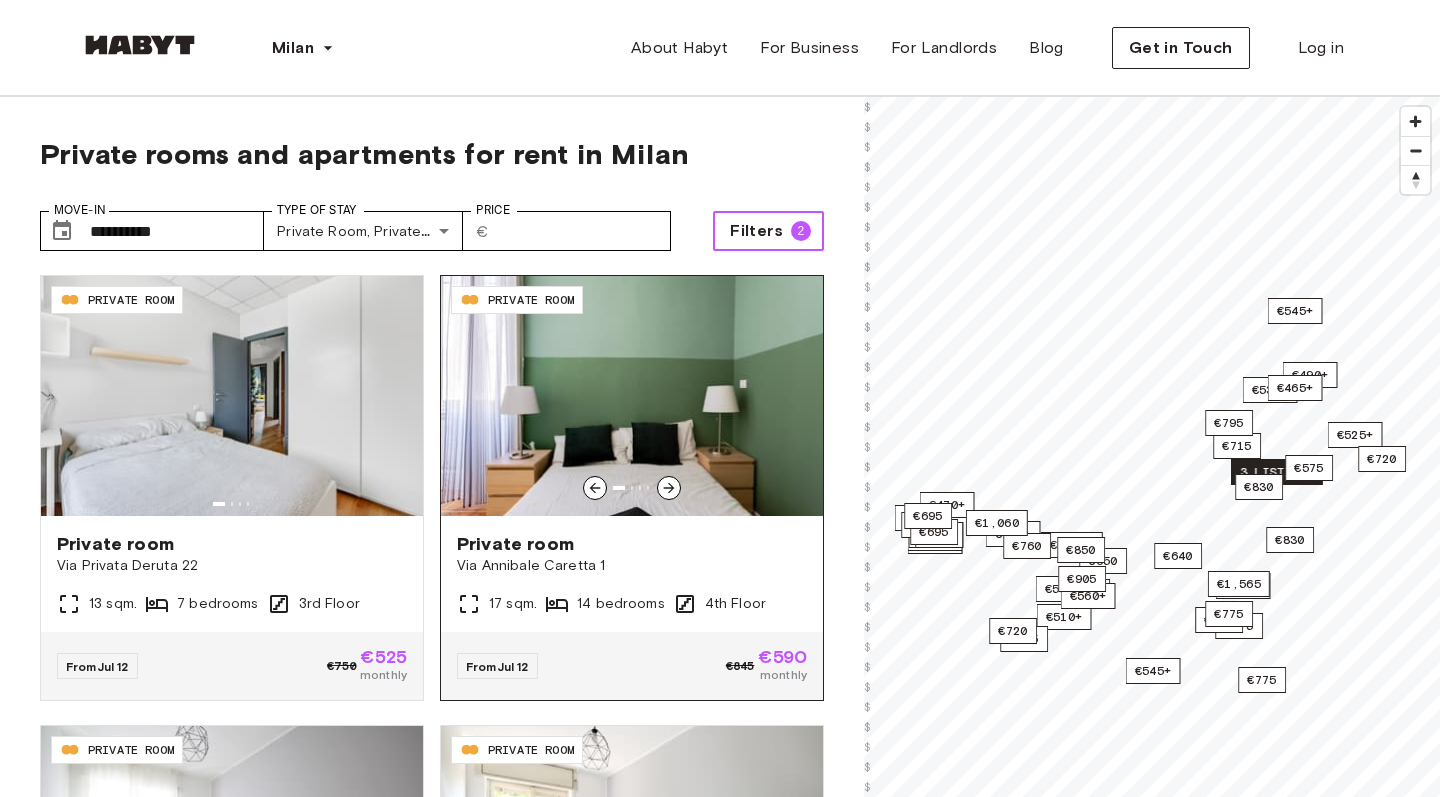click at bounding box center [632, 396] 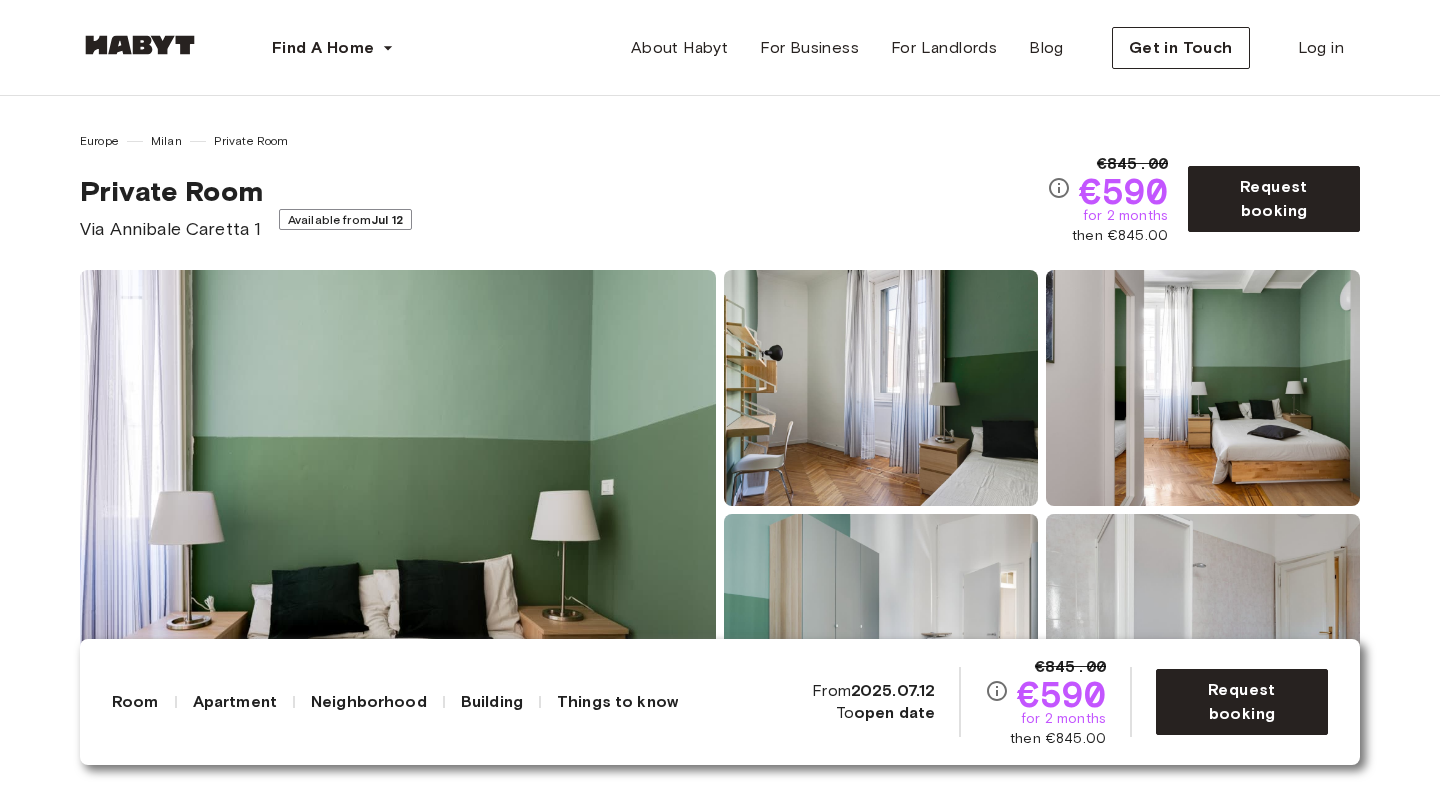 scroll, scrollTop: 0, scrollLeft: 0, axis: both 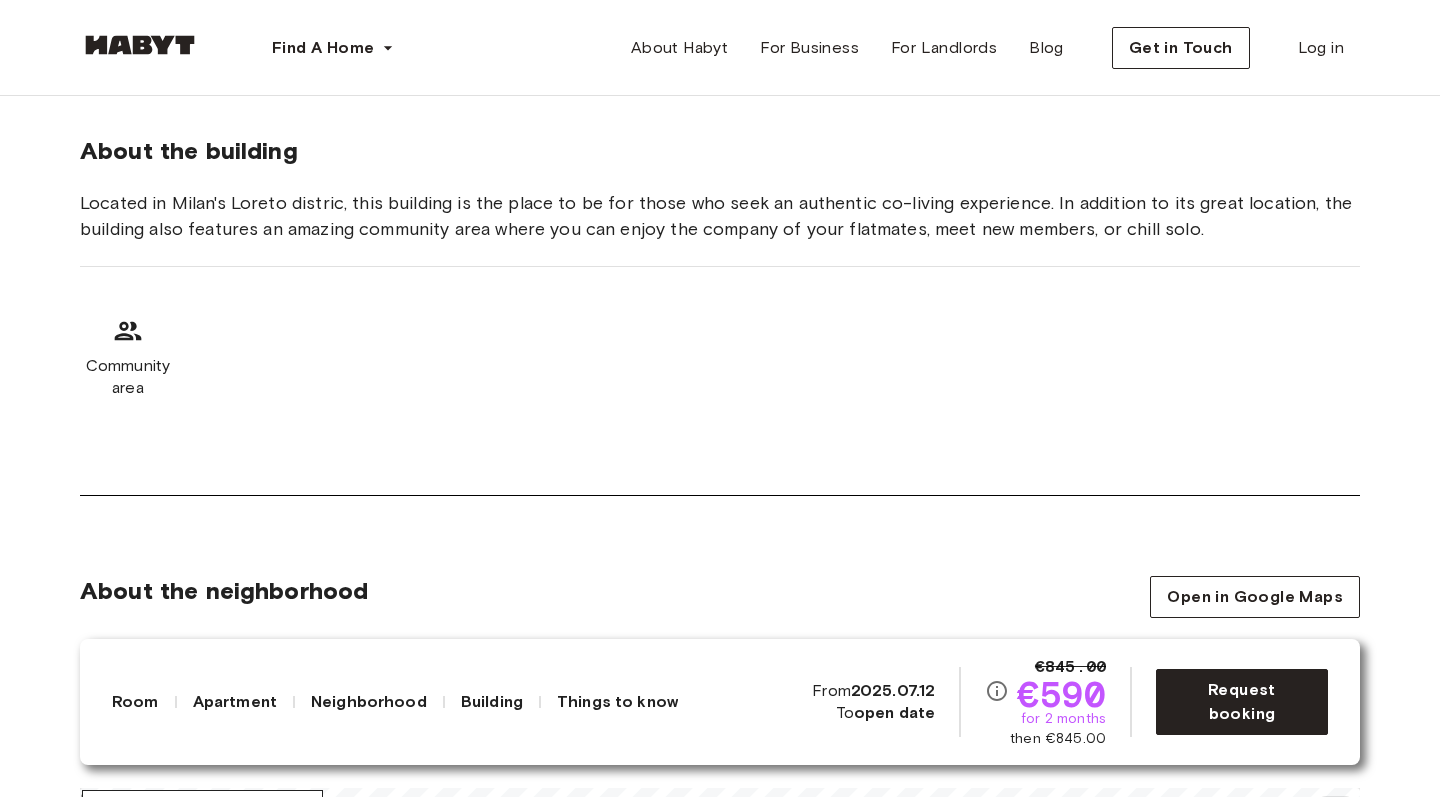 click 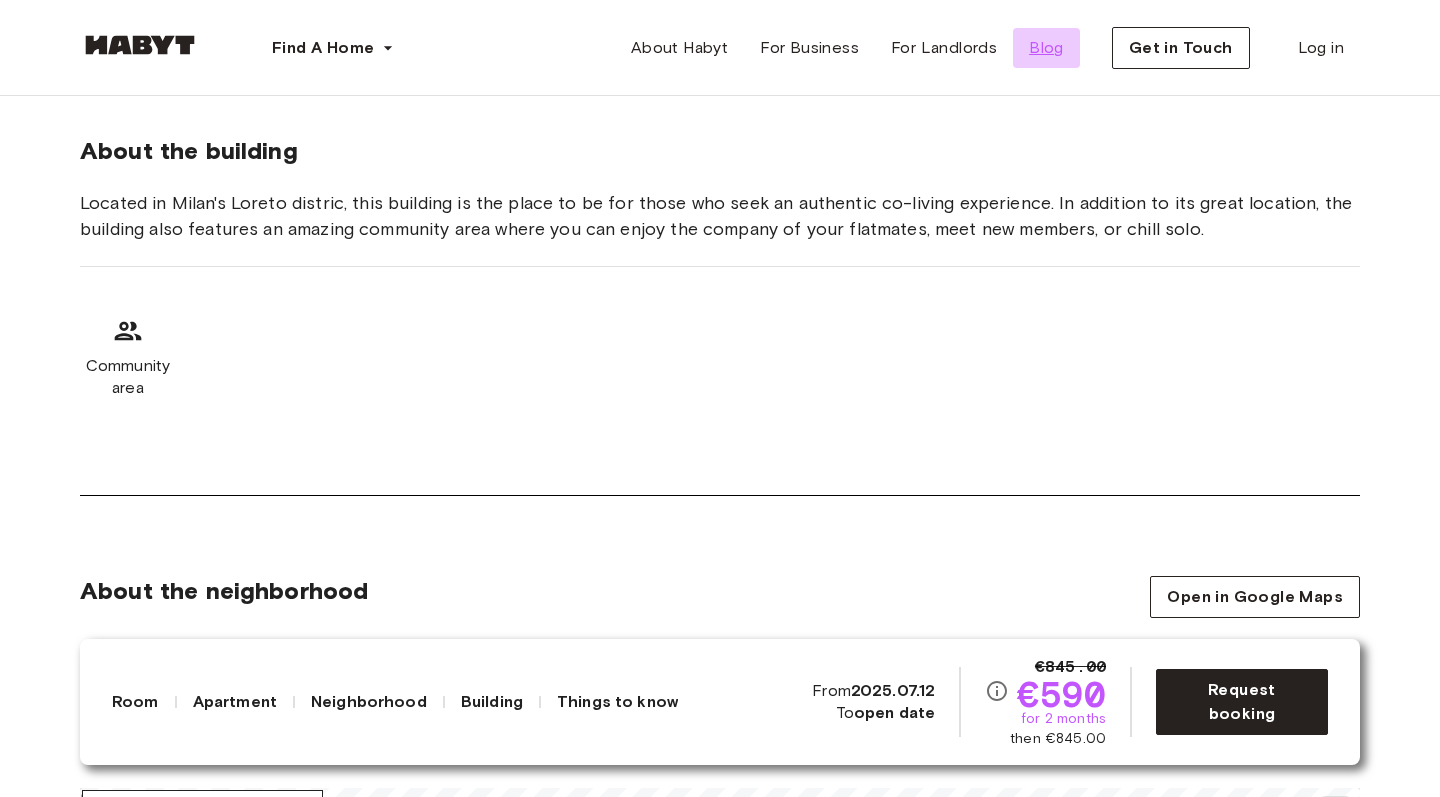 click on "Blog" at bounding box center [1046, 48] 